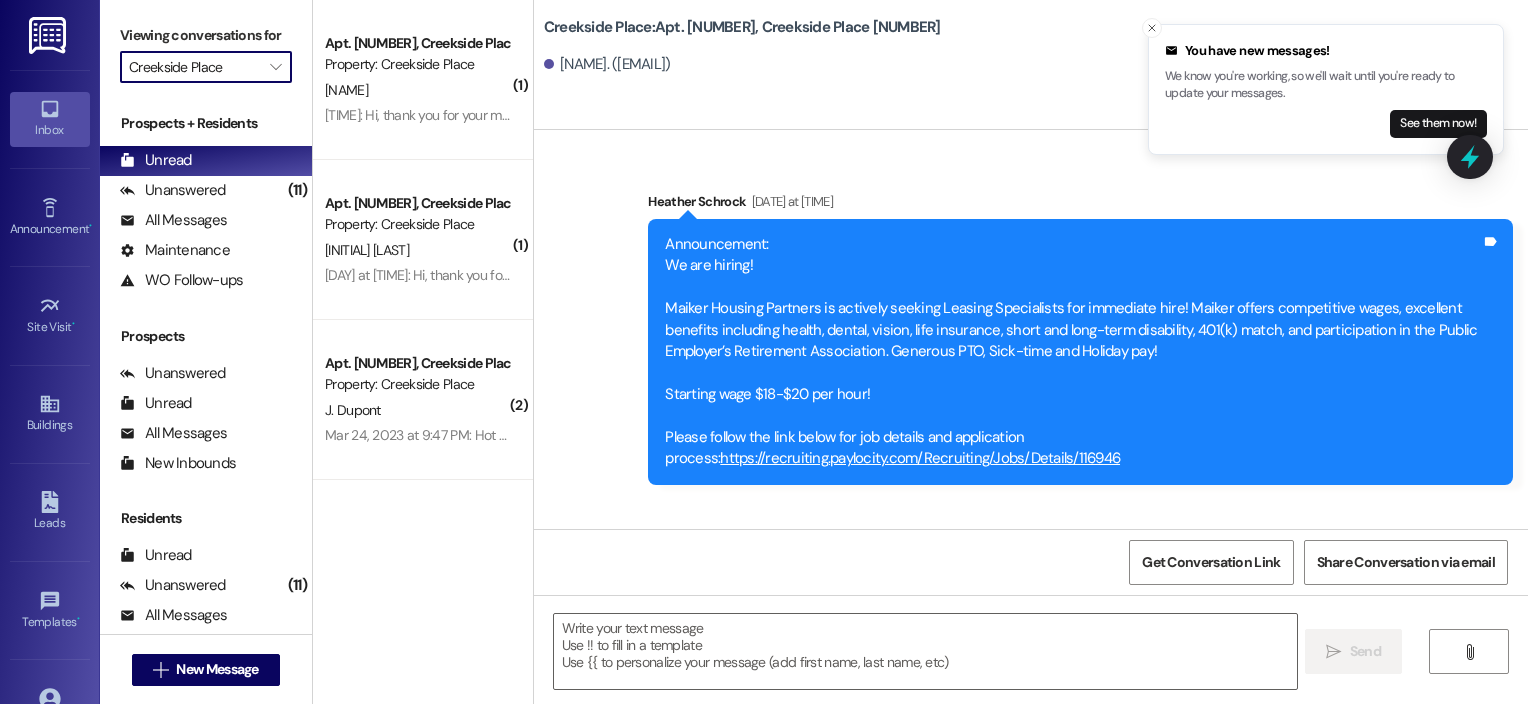 scroll, scrollTop: 0, scrollLeft: 0, axis: both 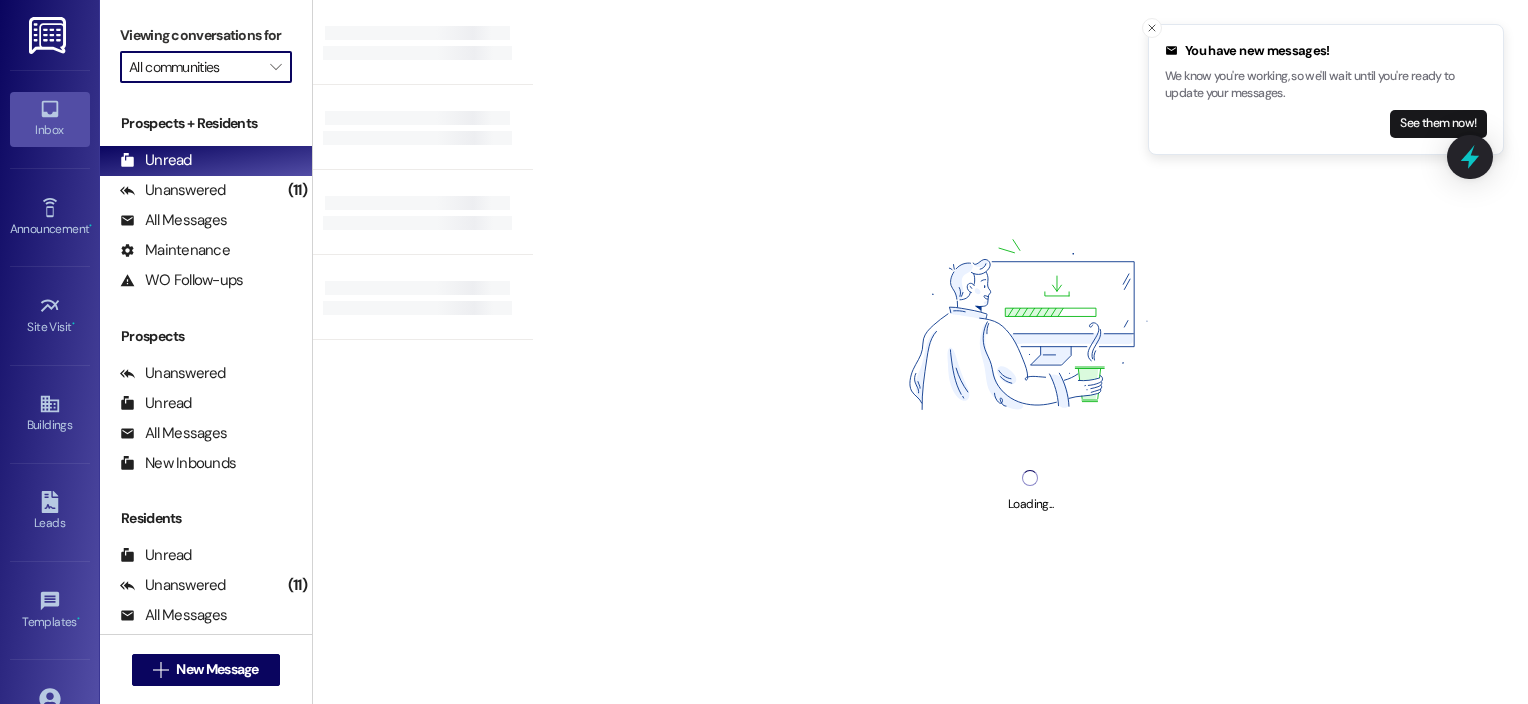 click on "All communities" at bounding box center [194, 67] 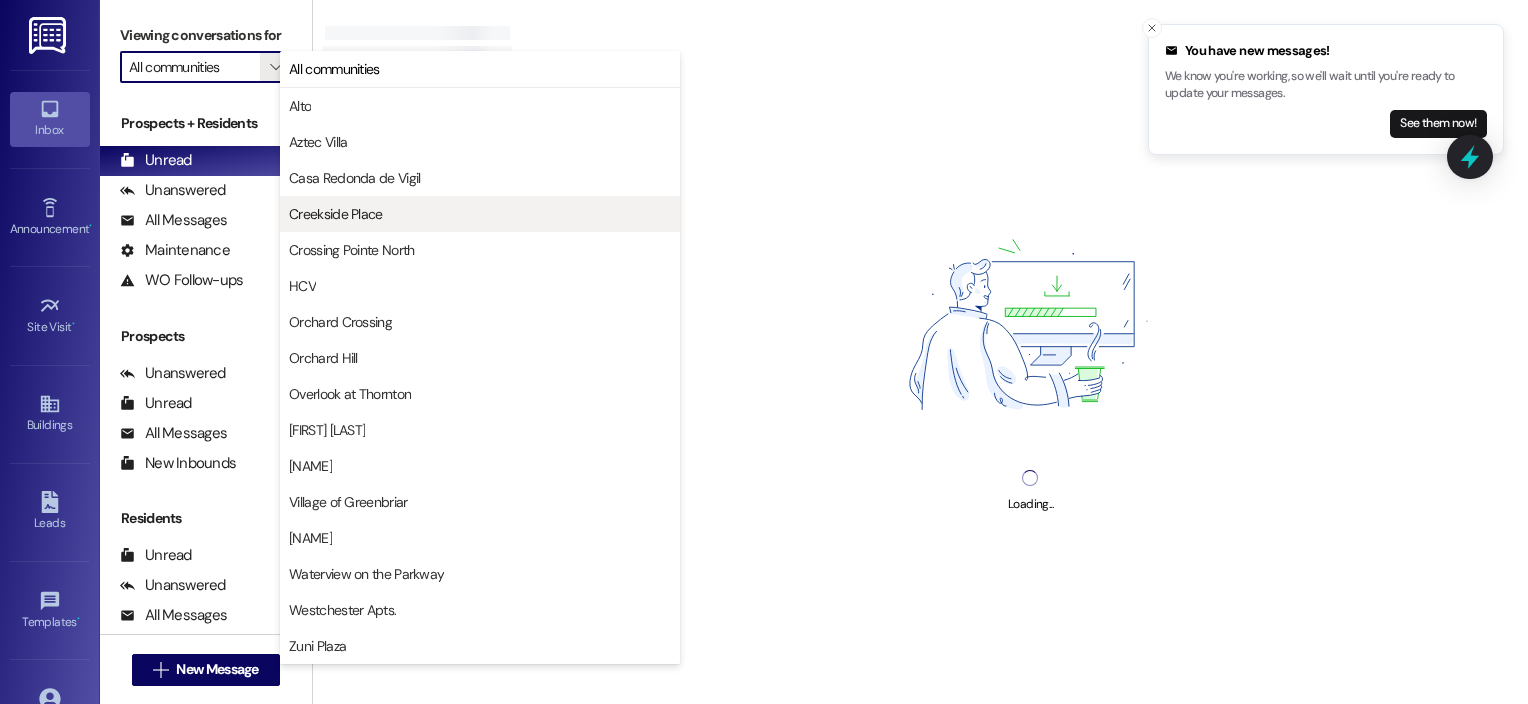 click on "Creekside Place" at bounding box center [336, 214] 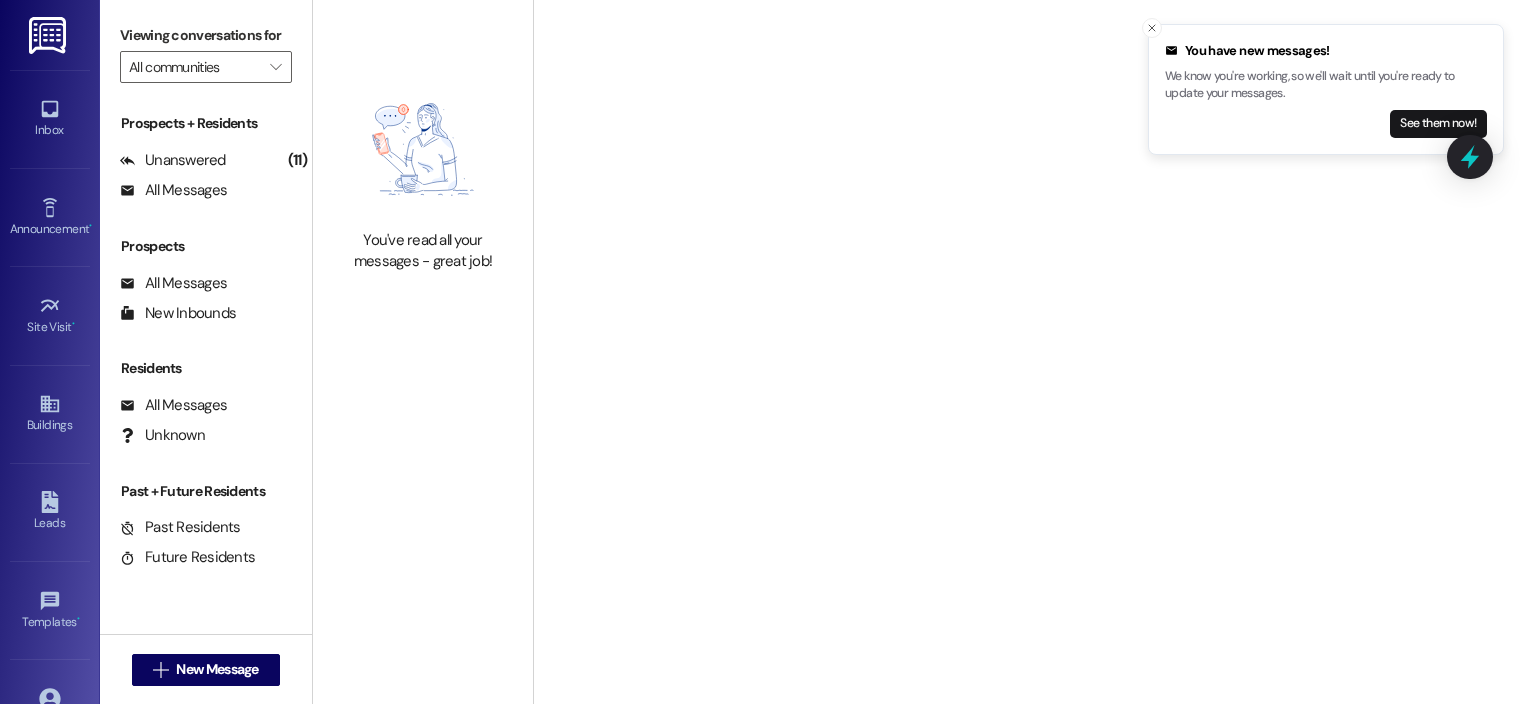 type on "Creekside Place" 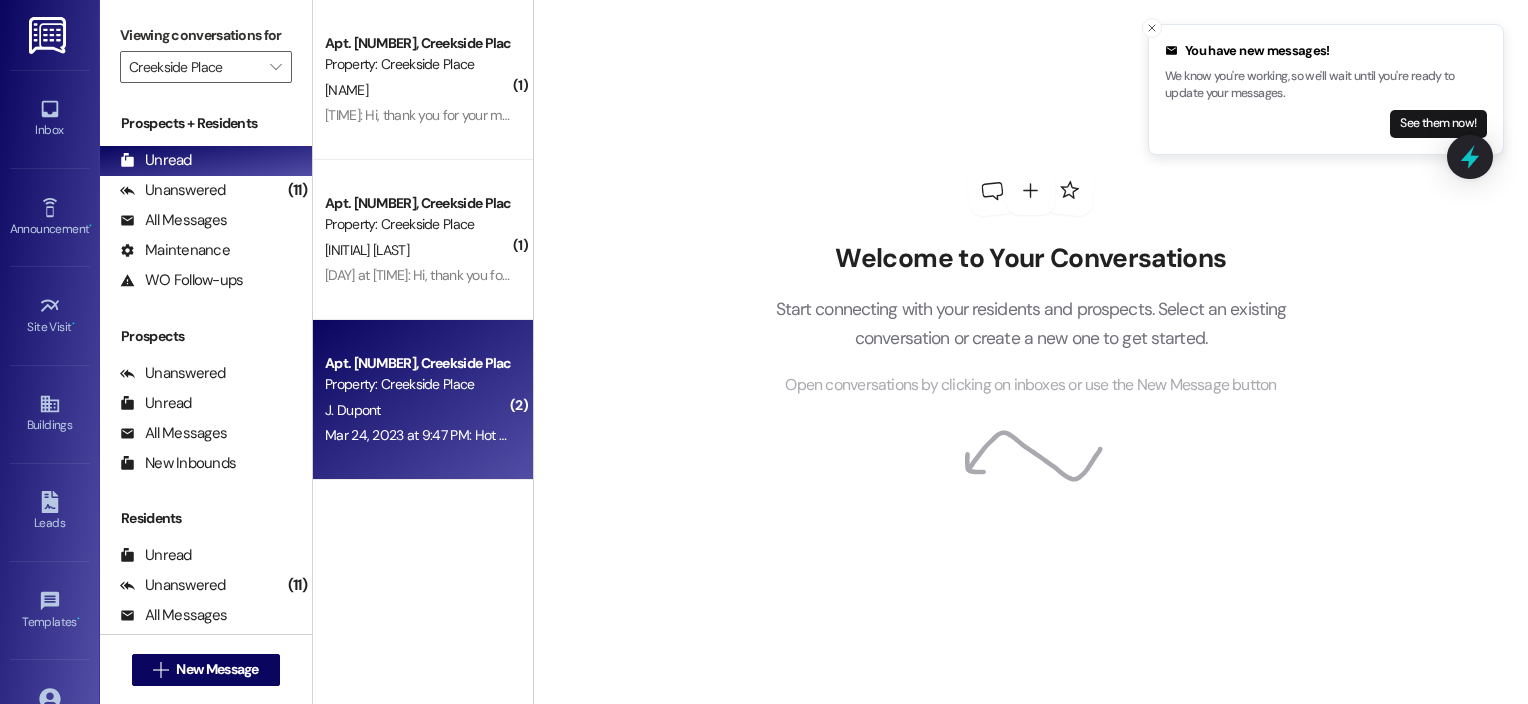 click on "Property: Creekside Place" at bounding box center [417, 384] 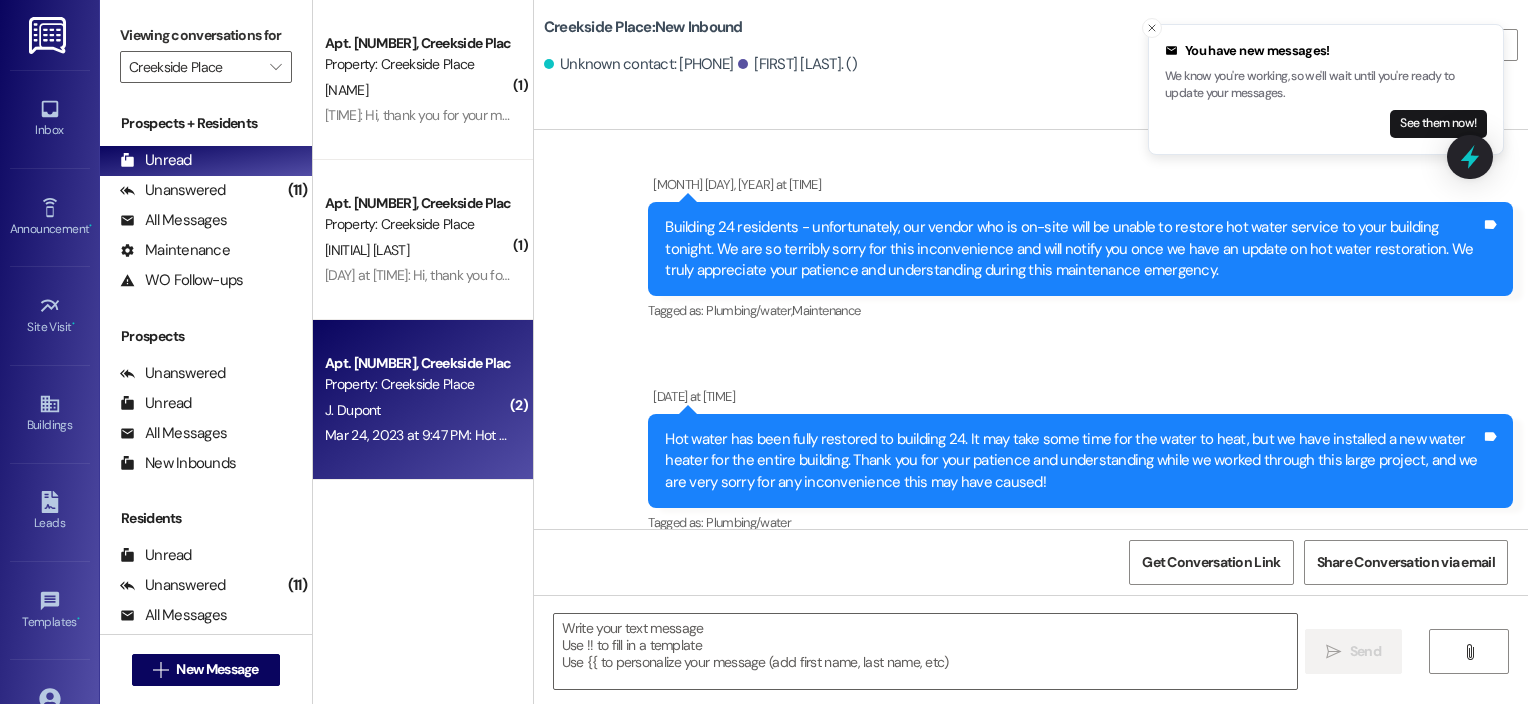 scroll, scrollTop: 1508, scrollLeft: 0, axis: vertical 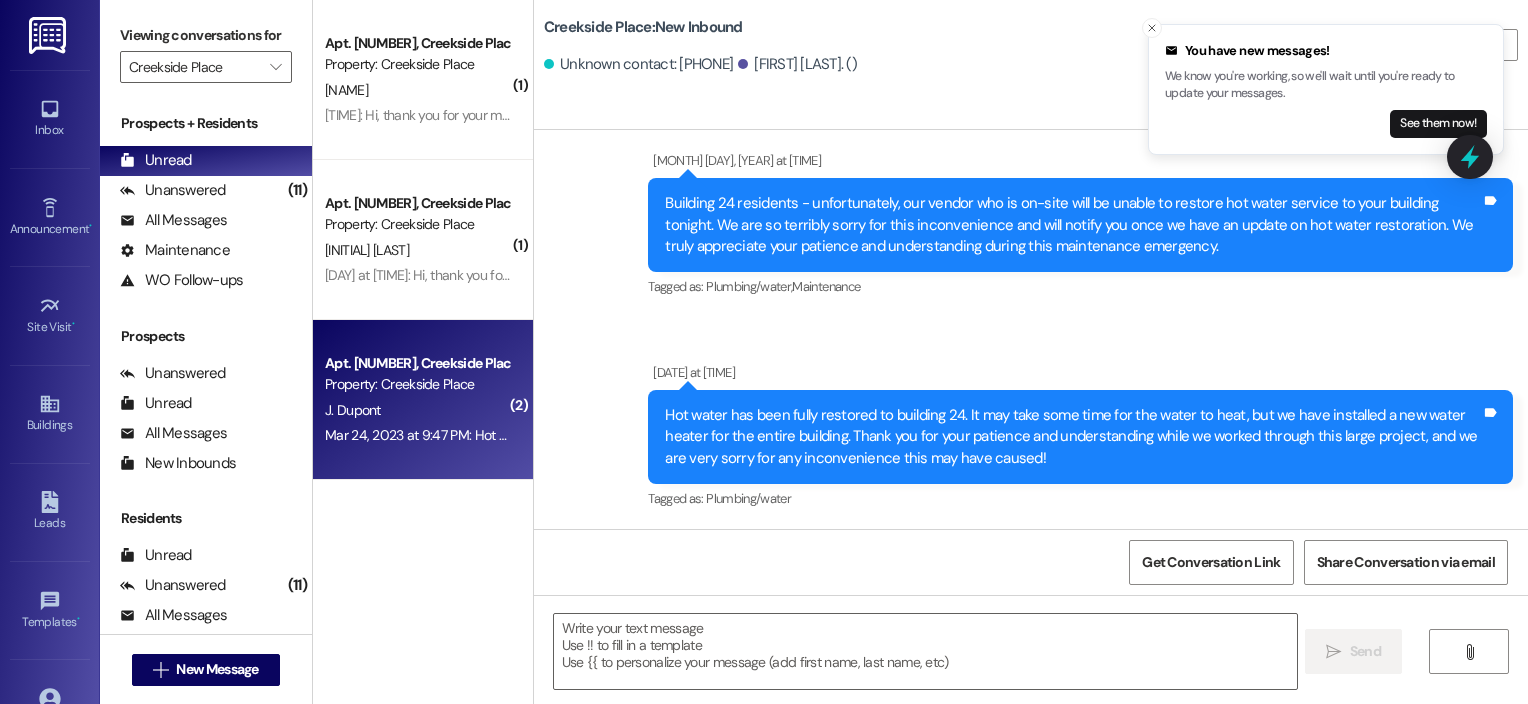 click on "Property: Creekside Place" at bounding box center (417, 384) 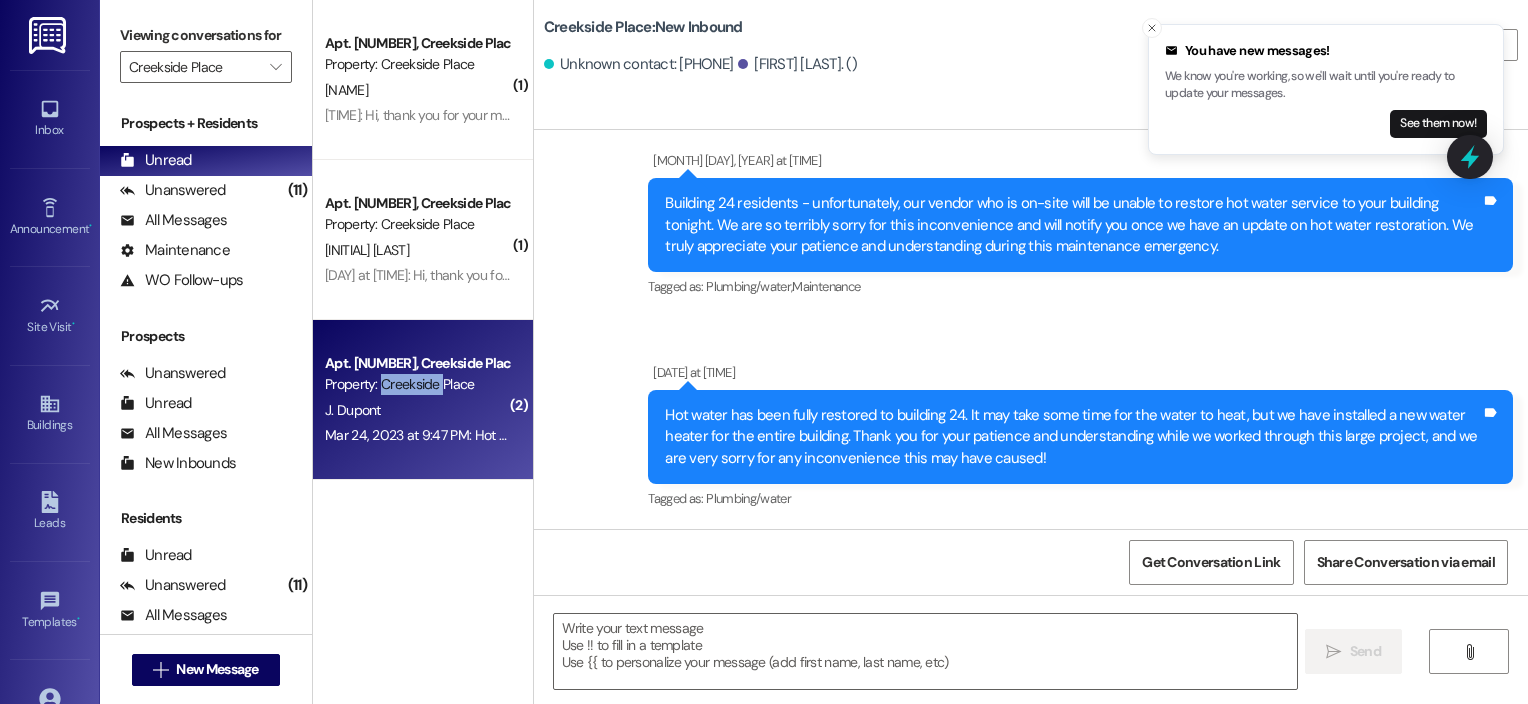 click on "Property: Creekside Place" at bounding box center [417, 384] 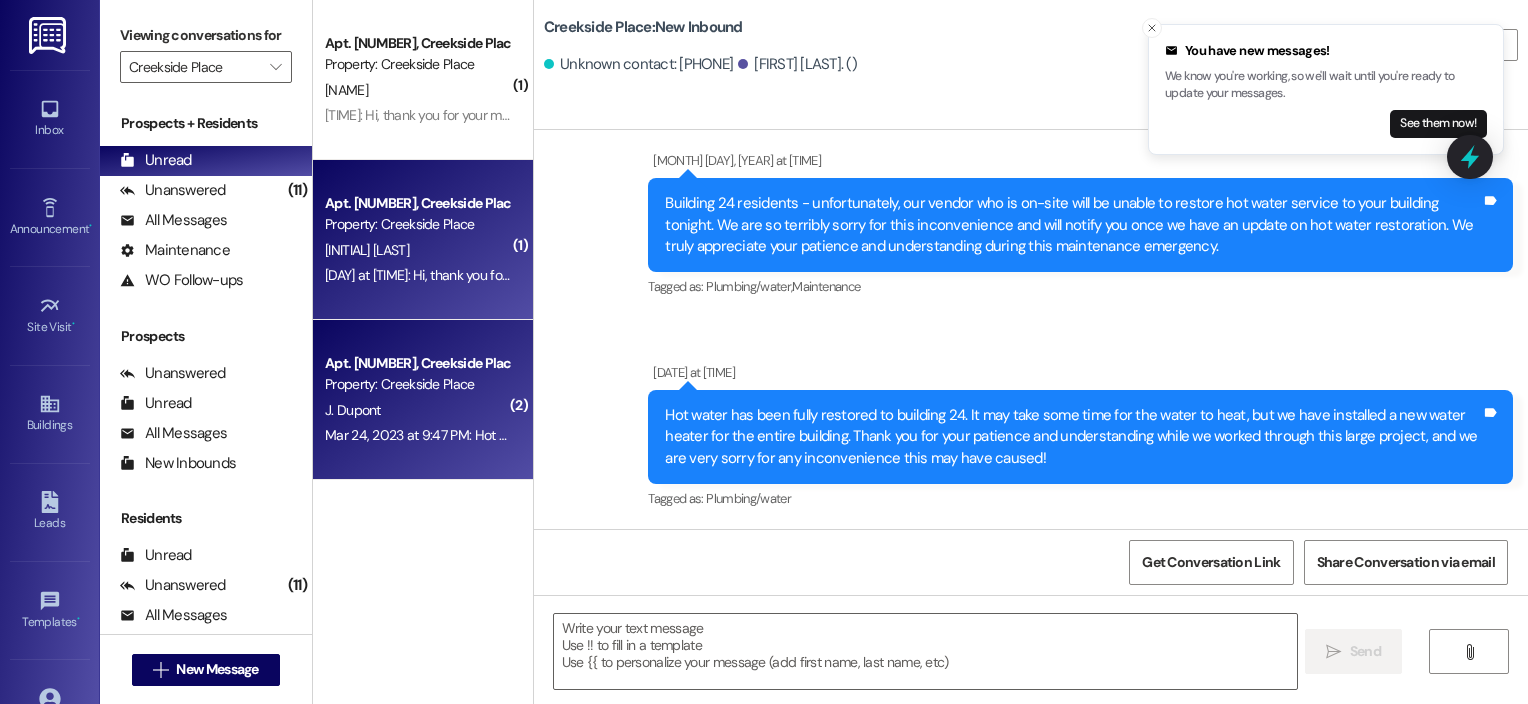 drag, startPoint x: 420, startPoint y: 375, endPoint x: 392, endPoint y: 257, distance: 121.27654 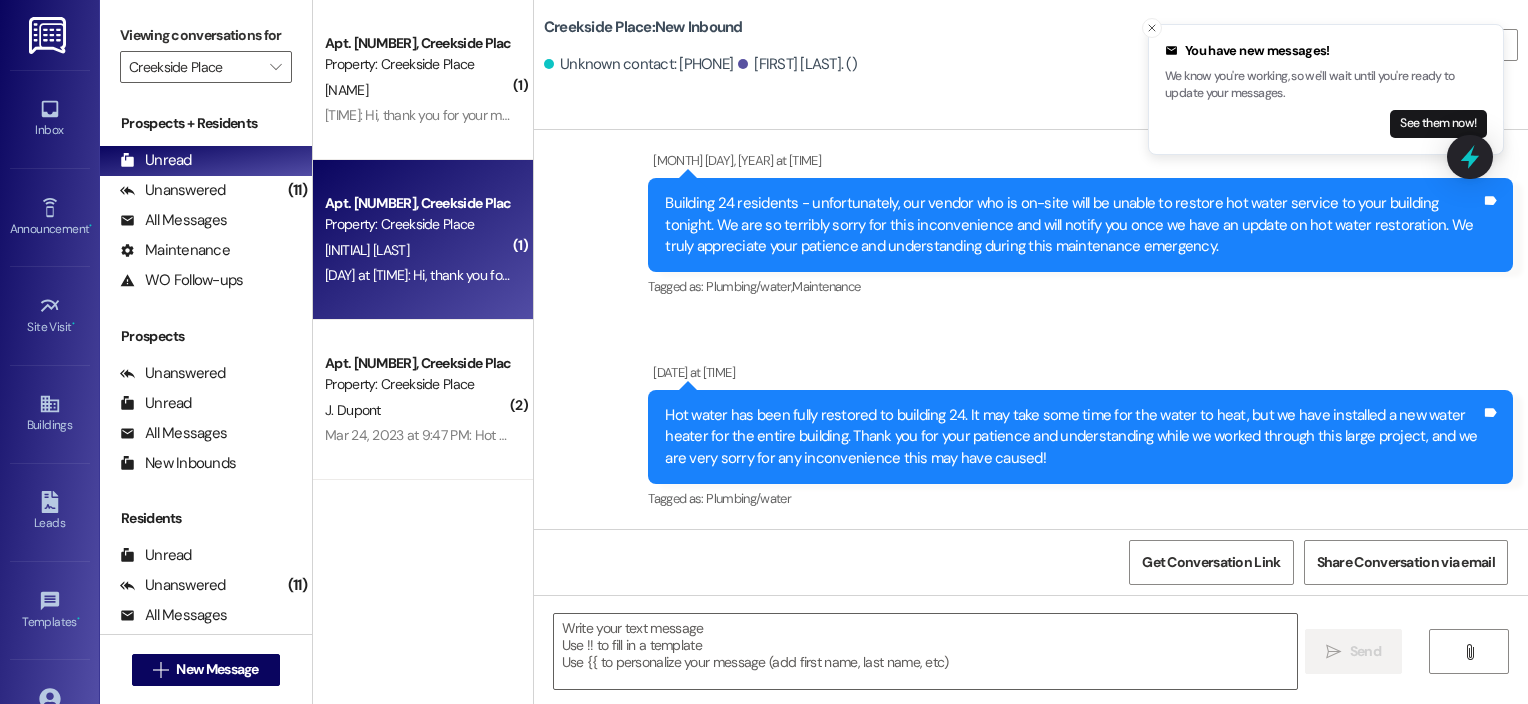 click on "[INITIAL] [LAST]" at bounding box center [417, 250] 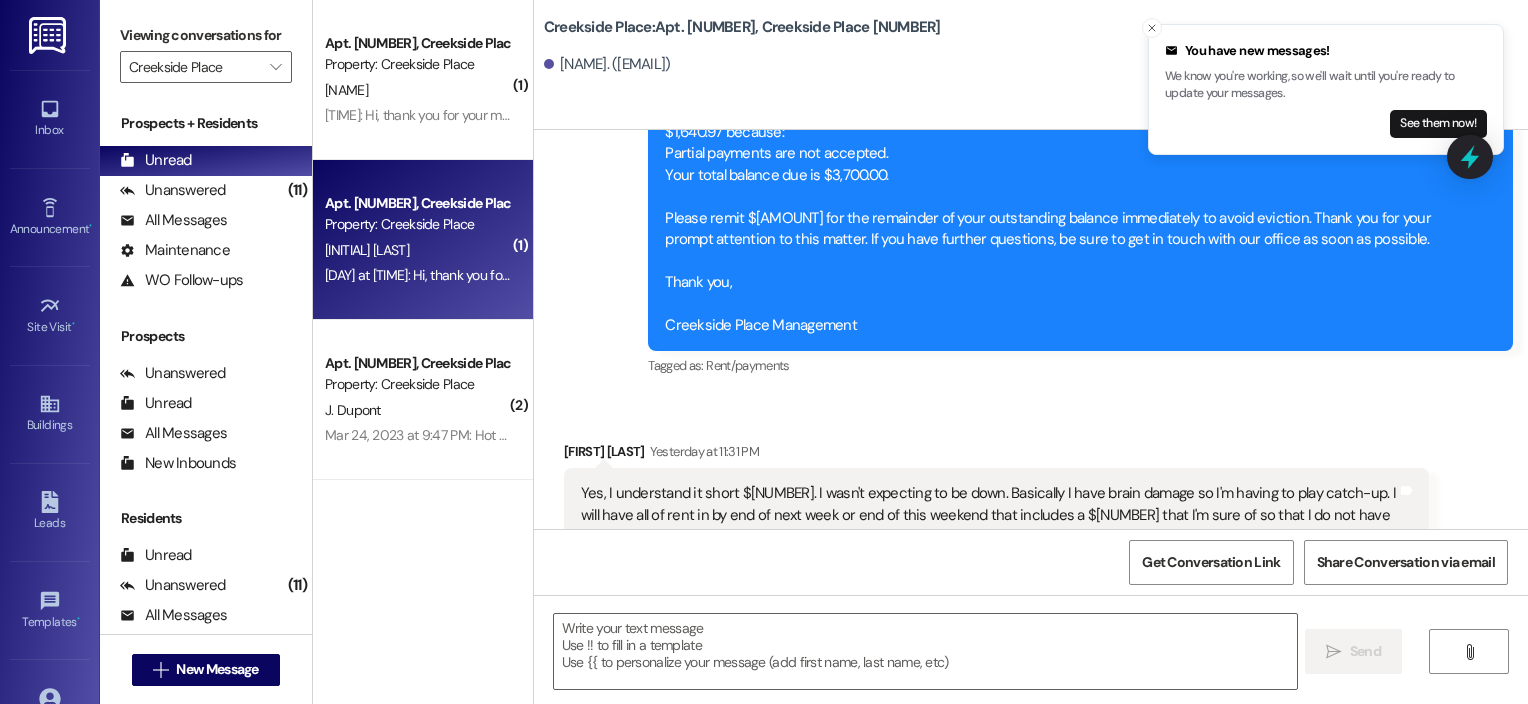 scroll, scrollTop: 19609, scrollLeft: 0, axis: vertical 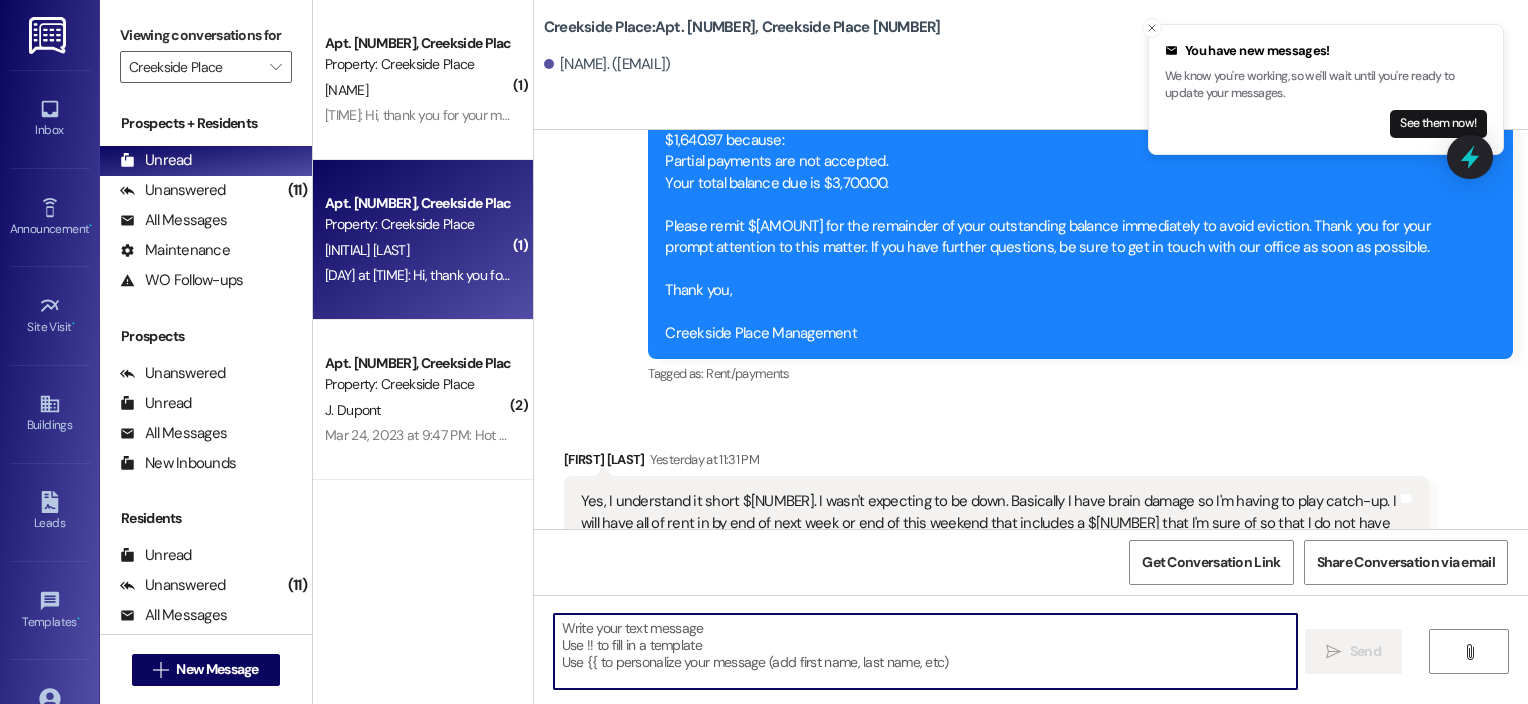 click at bounding box center [926, 651] 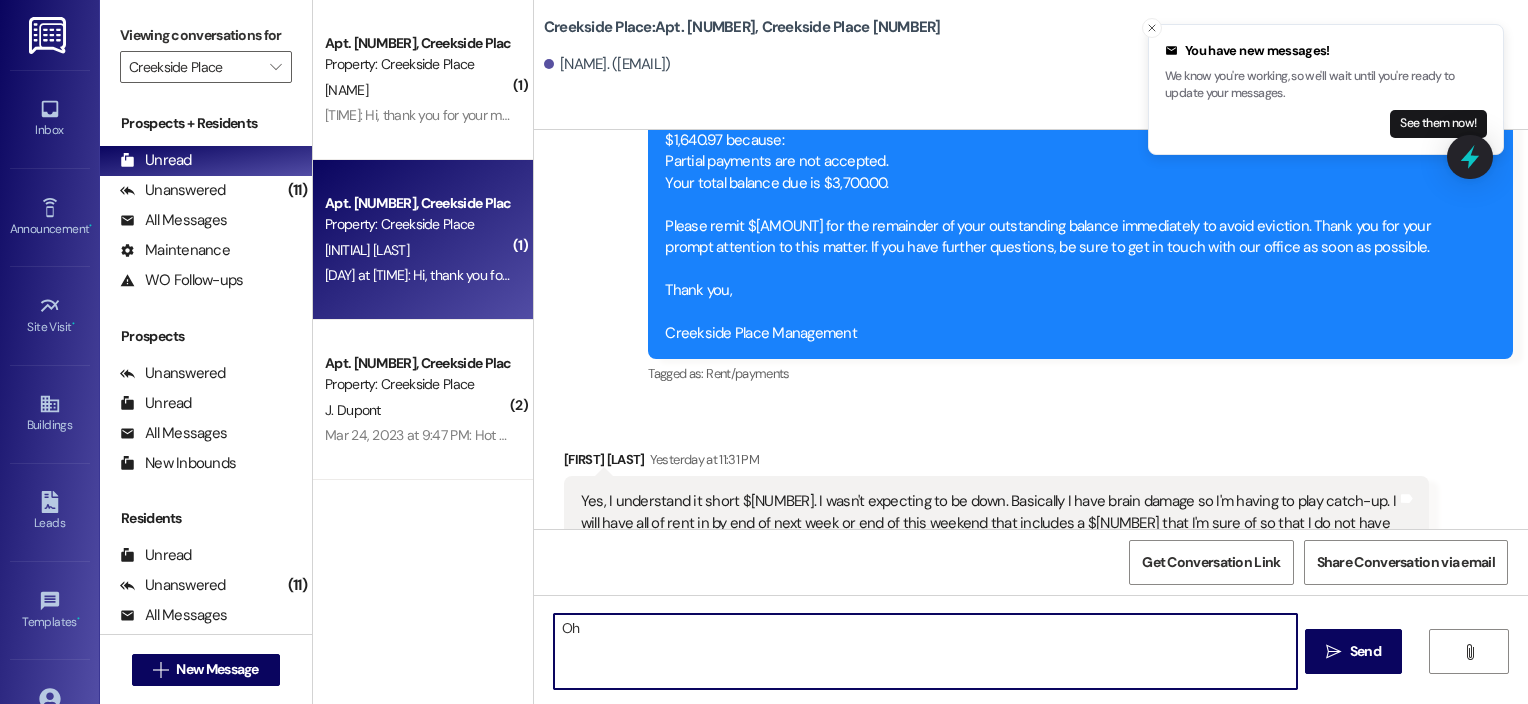 type on "O" 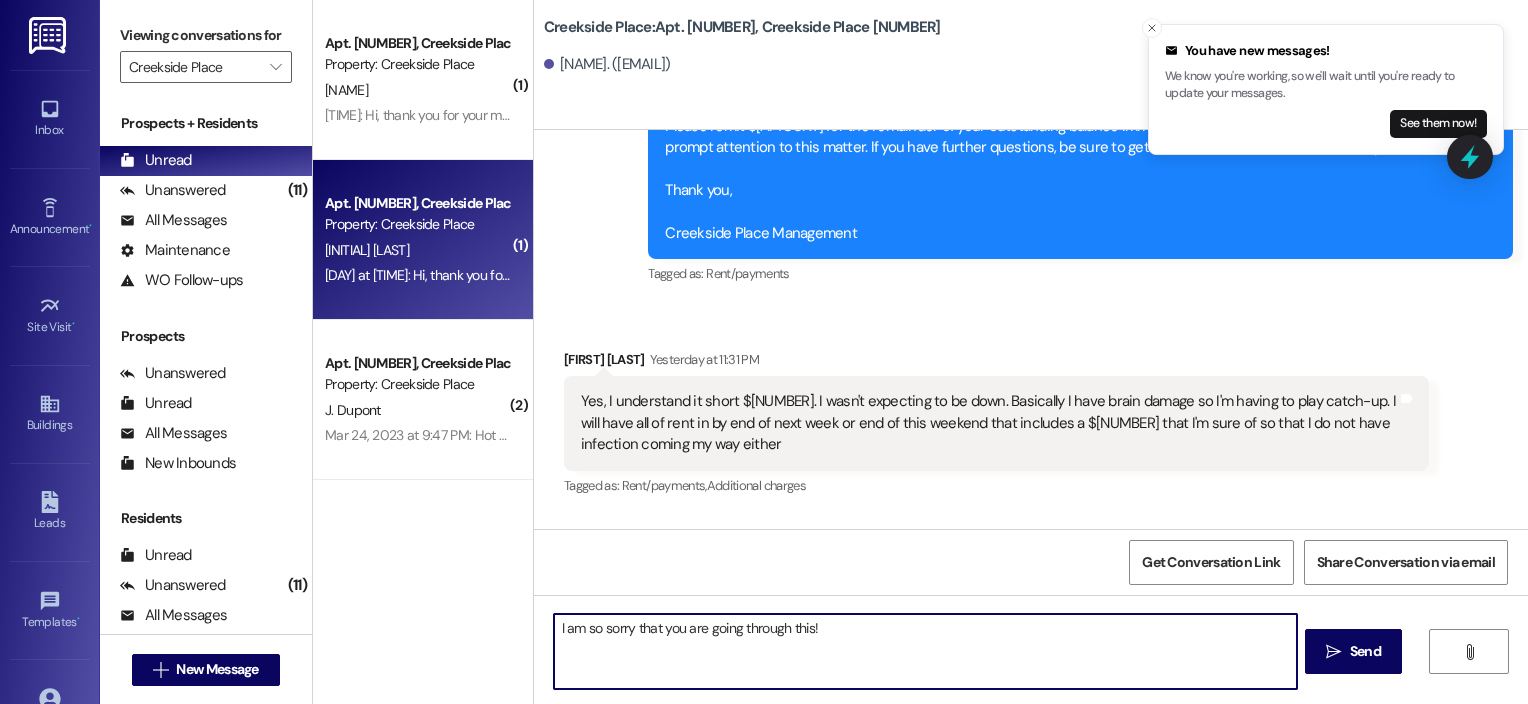 scroll, scrollTop: 19749, scrollLeft: 0, axis: vertical 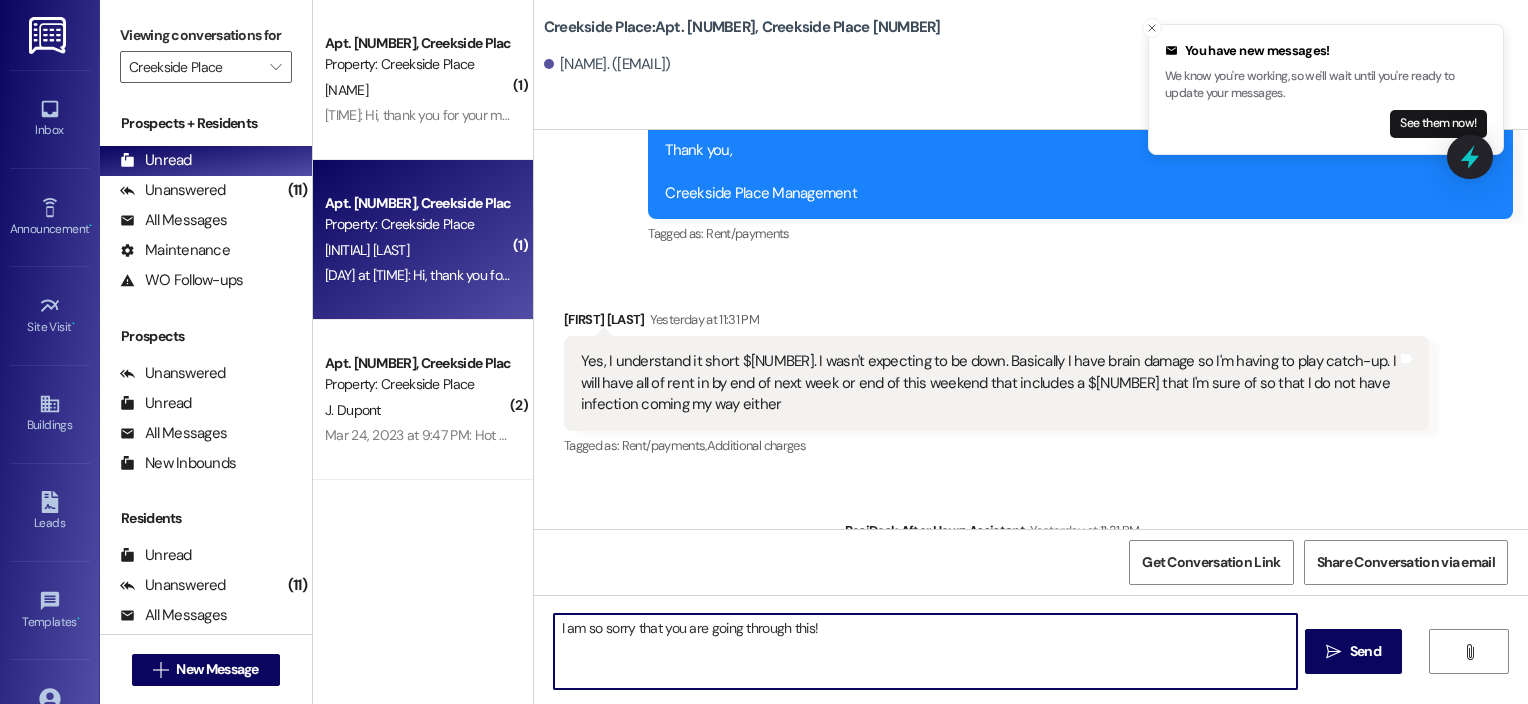 click on "I am so sorry that you are going through this!" at bounding box center (926, 651) 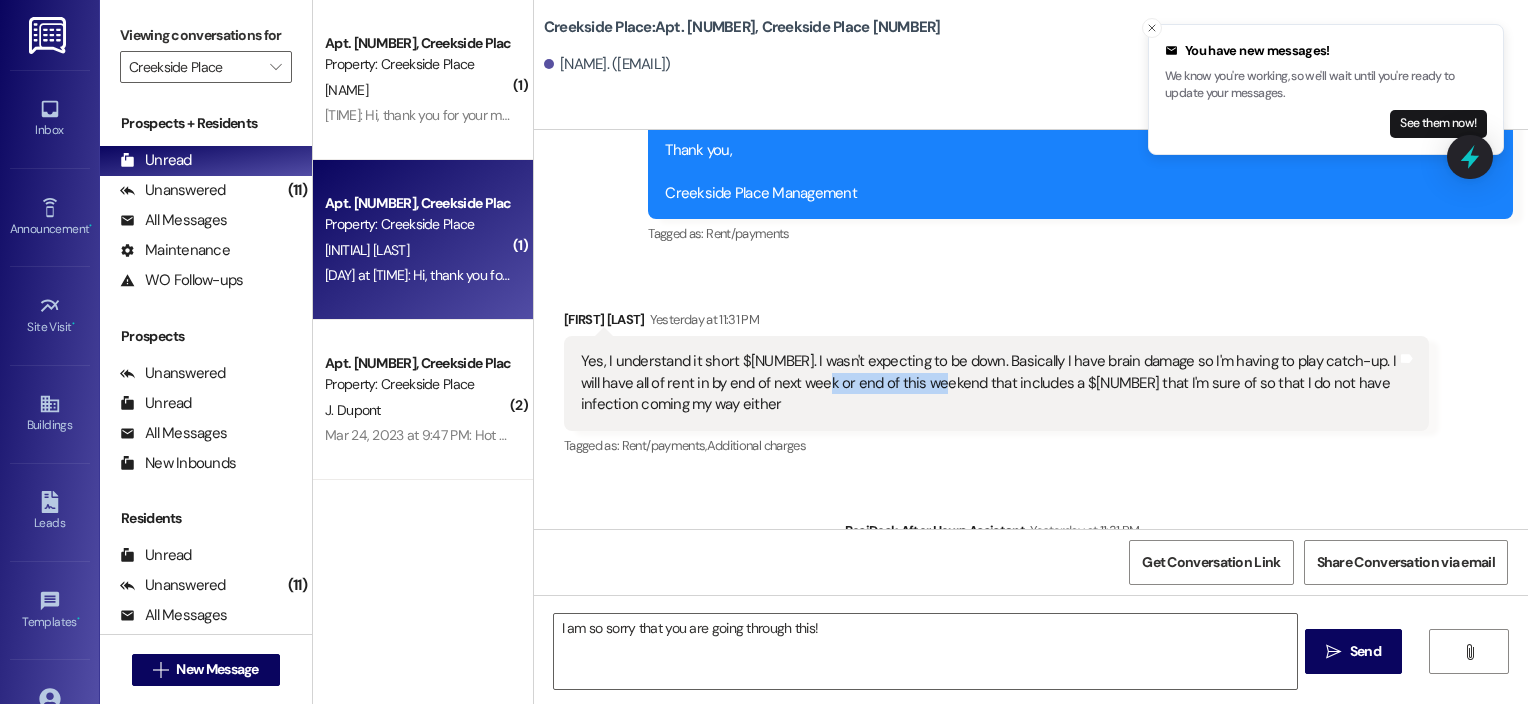 drag, startPoint x: 790, startPoint y: 297, endPoint x: 913, endPoint y: 296, distance: 123.00407 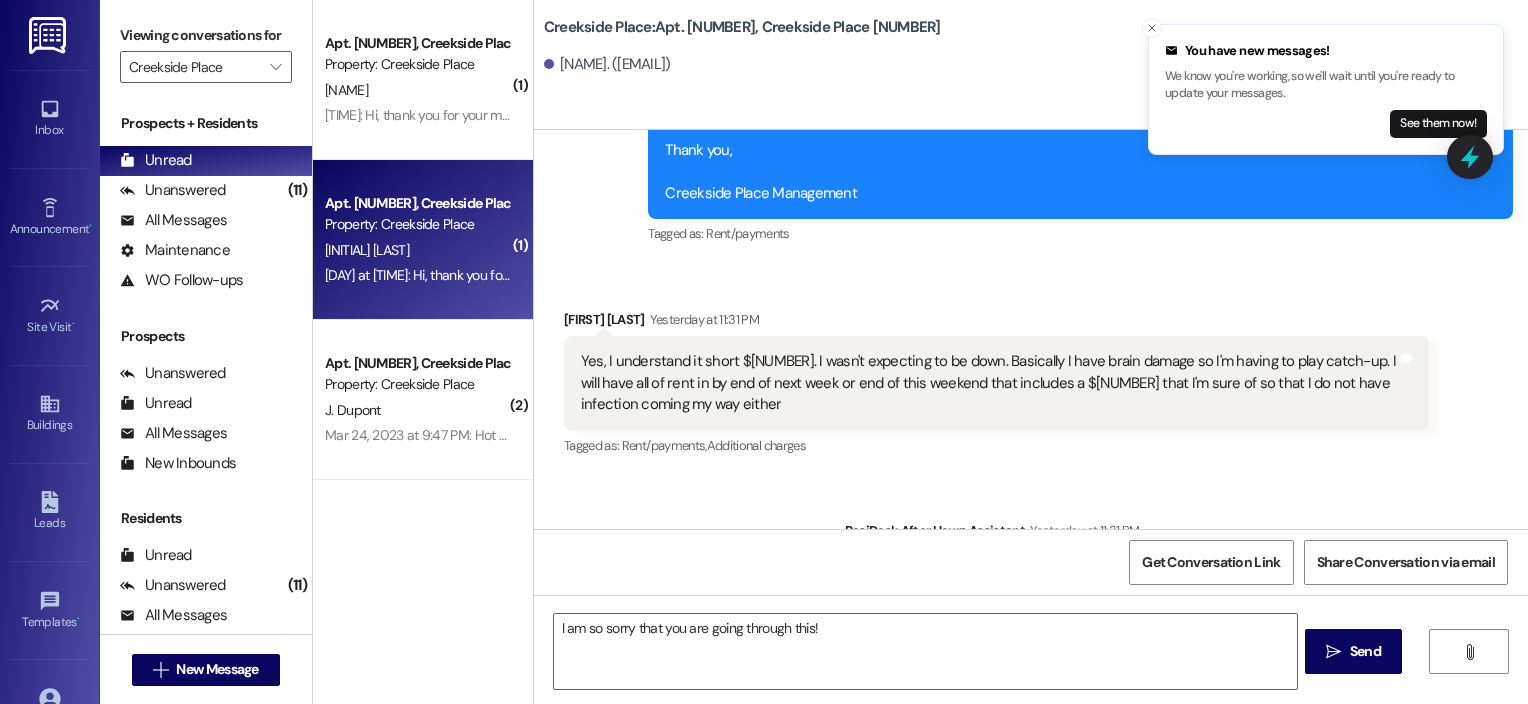 drag, startPoint x: 913, startPoint y: 296, endPoint x: 868, endPoint y: 328, distance: 55.21775 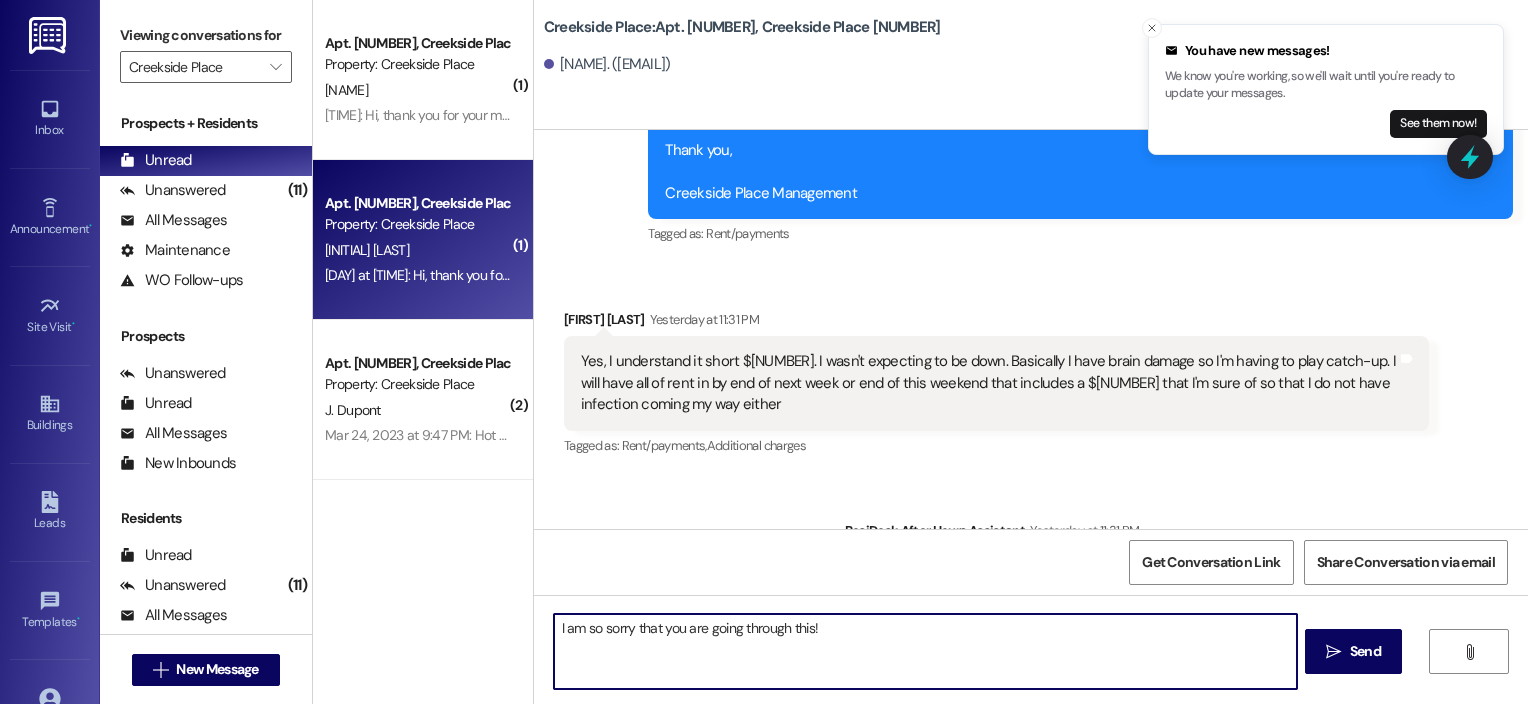 click on "I am so sorry that you are going through this!" at bounding box center (926, 651) 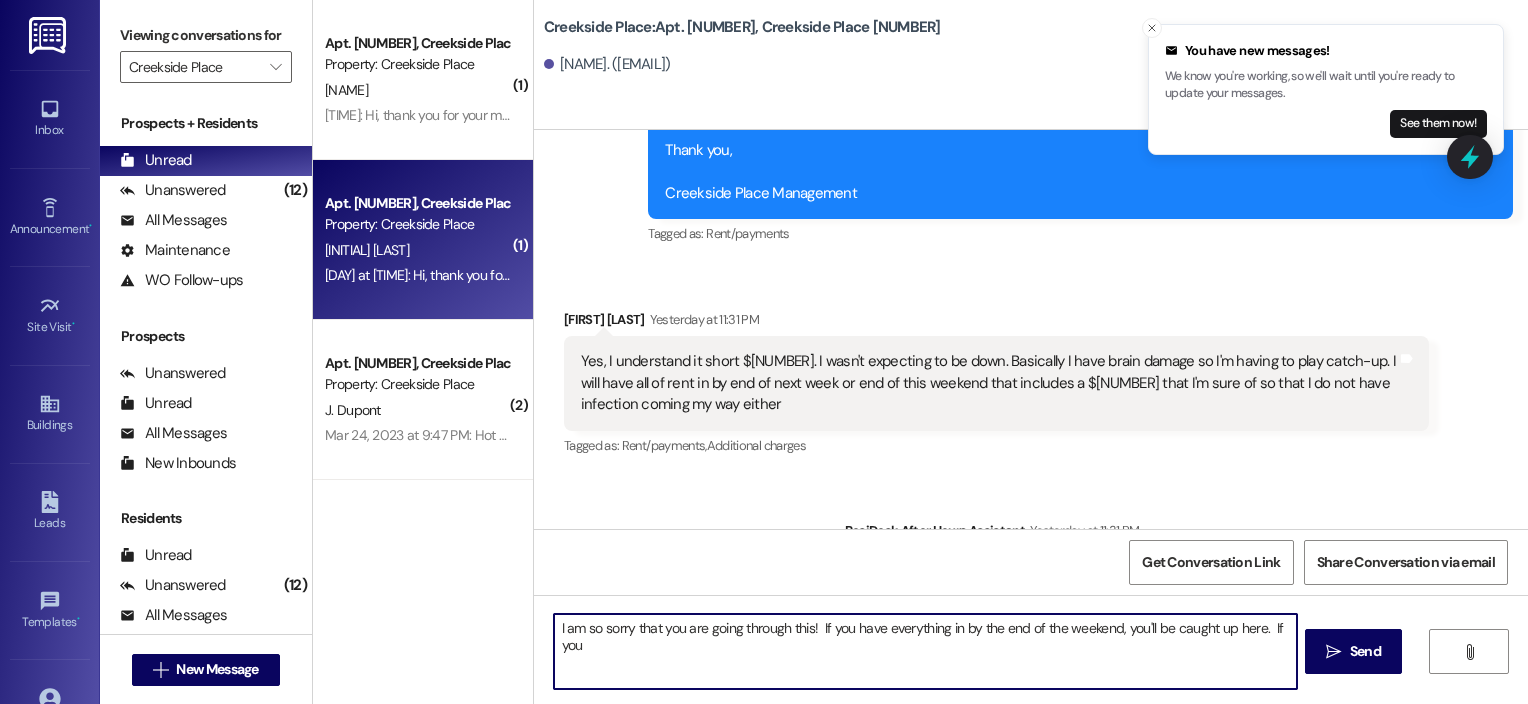 drag, startPoint x: 877, startPoint y: 630, endPoint x: 937, endPoint y: 634, distance: 60.133186 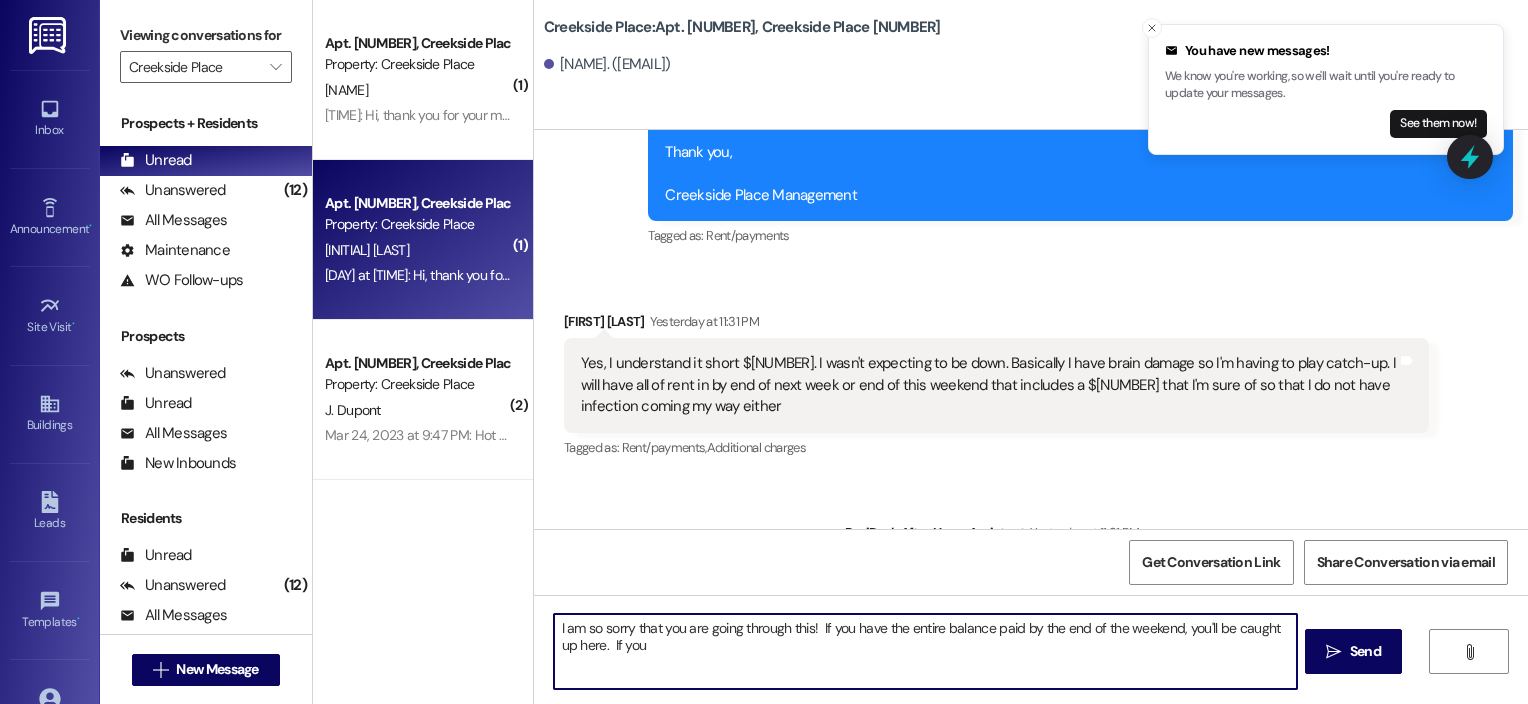 scroll, scrollTop: 19749, scrollLeft: 0, axis: vertical 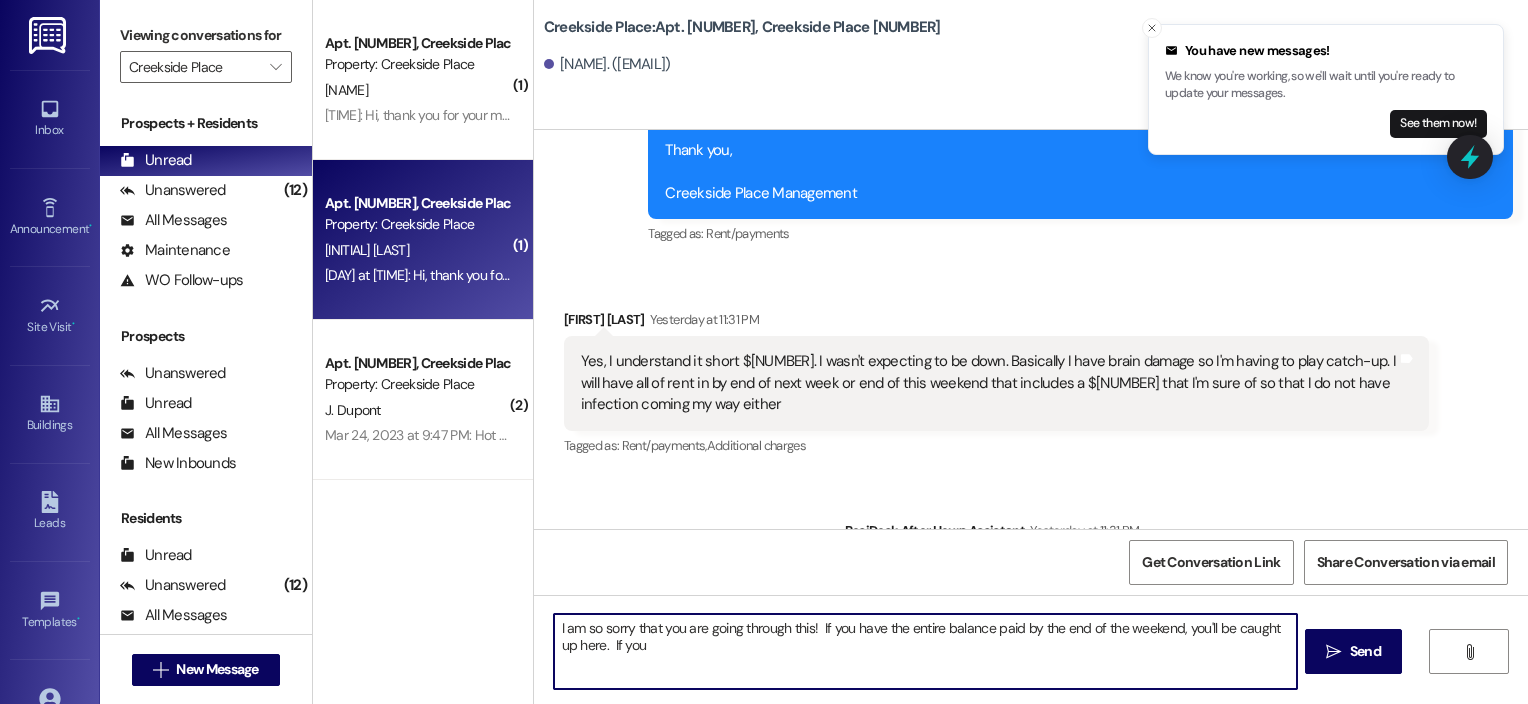 click on "I am so sorry that you are going through this!  If you have the entire balance paid by the end of the weekend, you'll be caught up here.  If you" at bounding box center [926, 651] 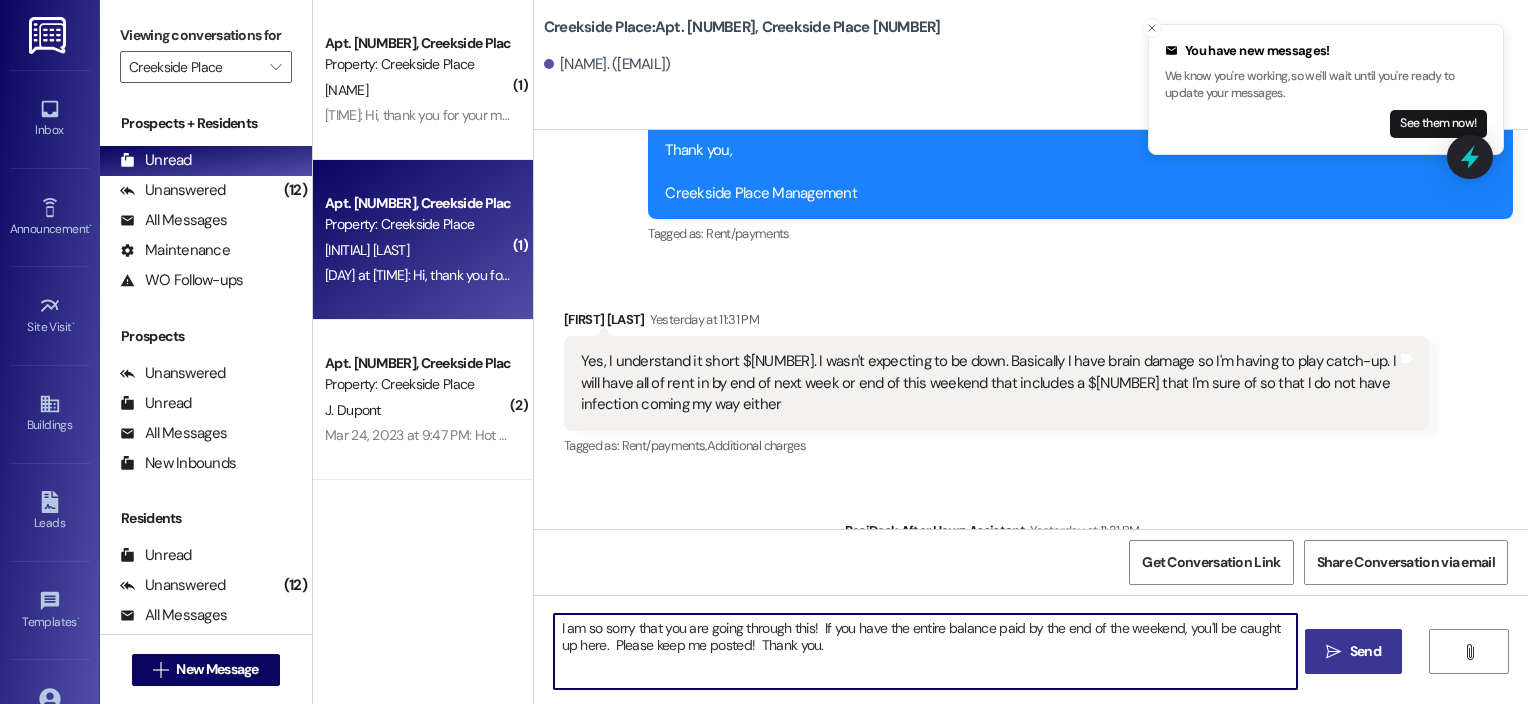 type on "I am so sorry that you are going through this!  If you have the entire balance paid by the end of the weekend, you'll be caught up here.  Please keep me posted!  Thank you." 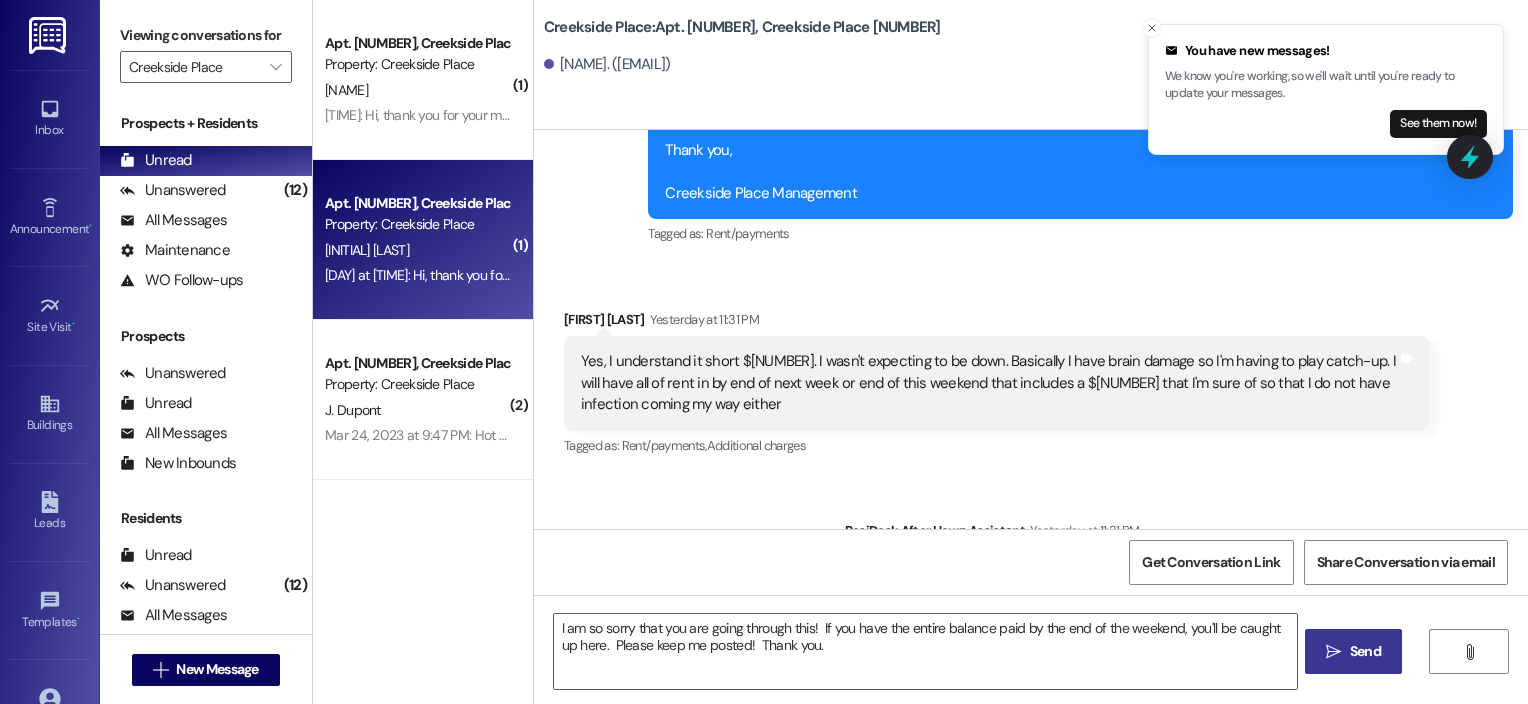 click on "" at bounding box center (1333, 652) 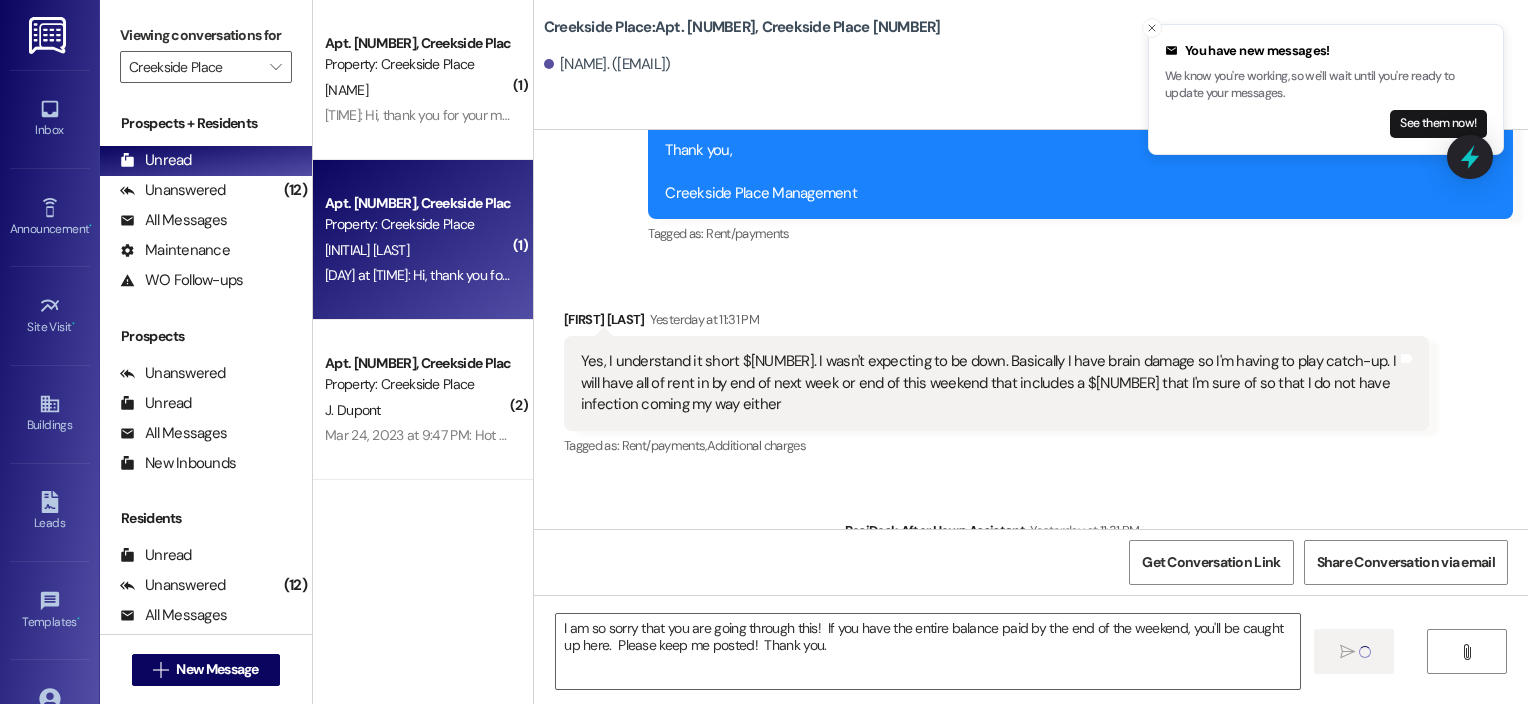 type 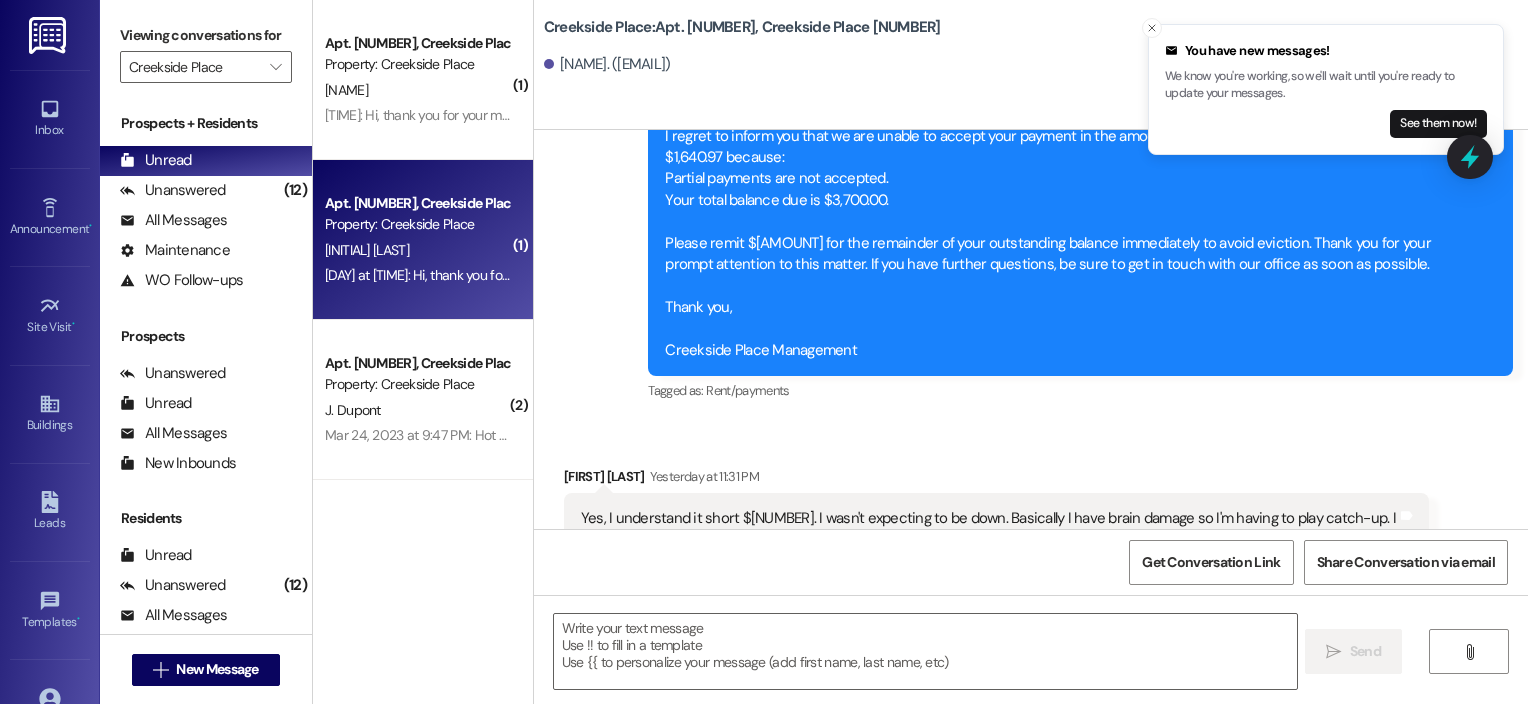 scroll, scrollTop: 19610, scrollLeft: 0, axis: vertical 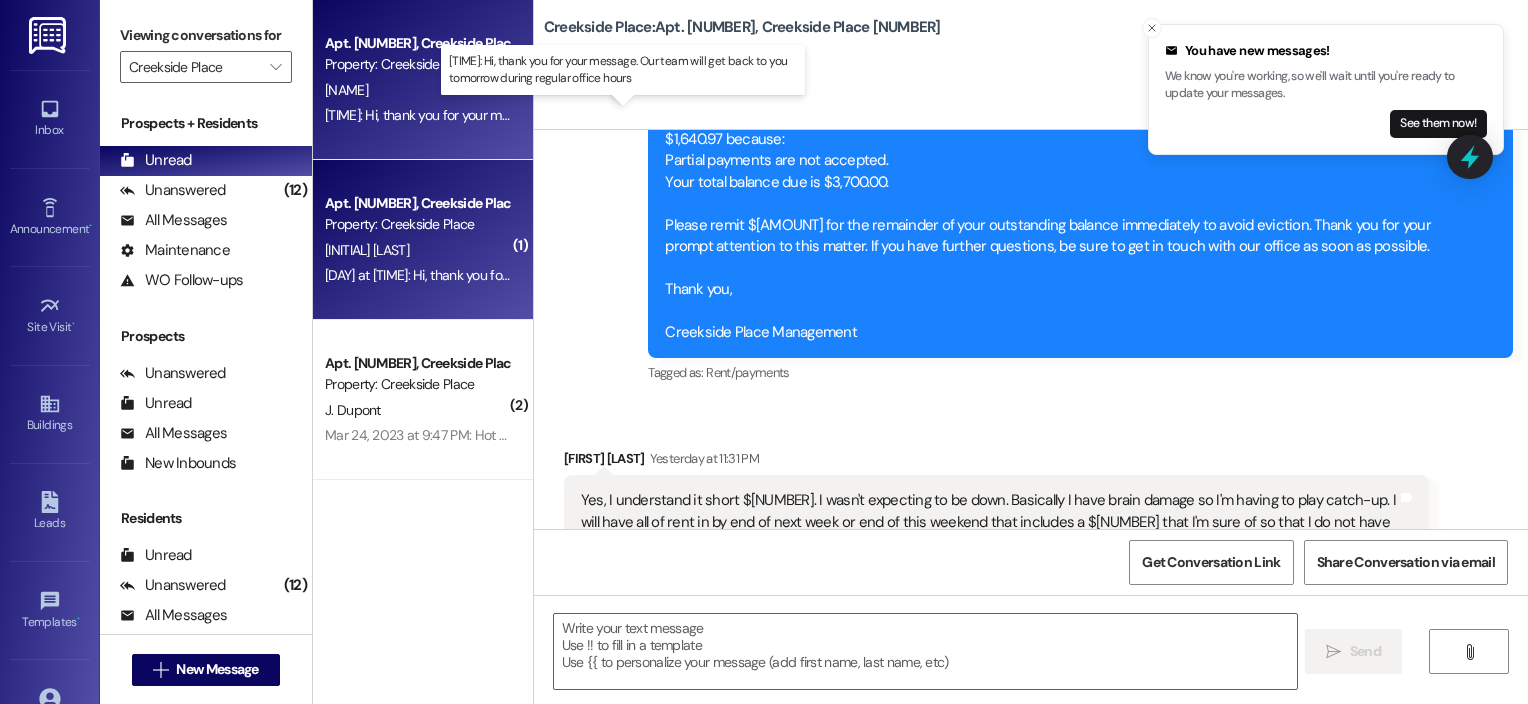 click on "[TIME]: Hi, thank you for your message. Our team will get back to you tomorrow during regular office hours [TIME]: Hi, thank you for your message. Our team will get back to you tomorrow during regular office hours" at bounding box center [629, 115] 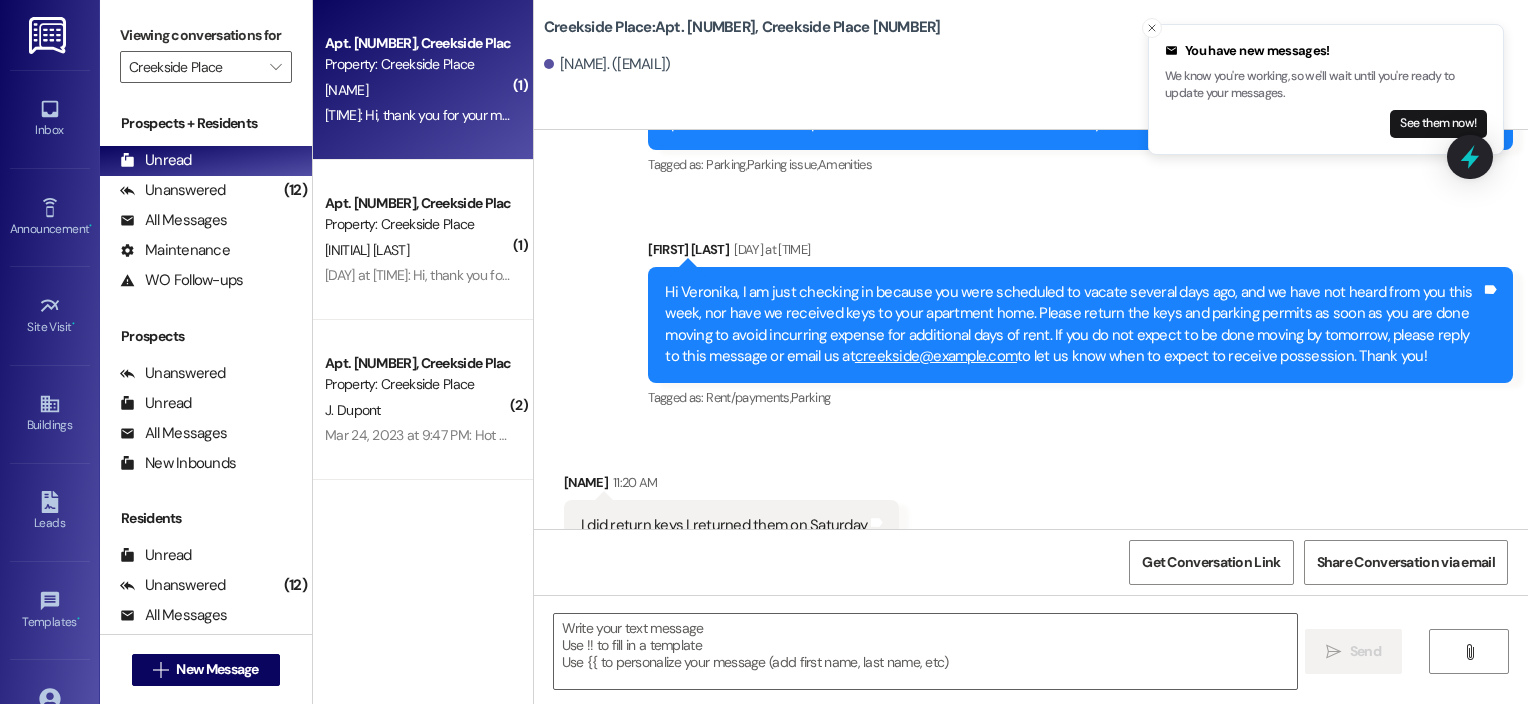 scroll, scrollTop: 72753, scrollLeft: 0, axis: vertical 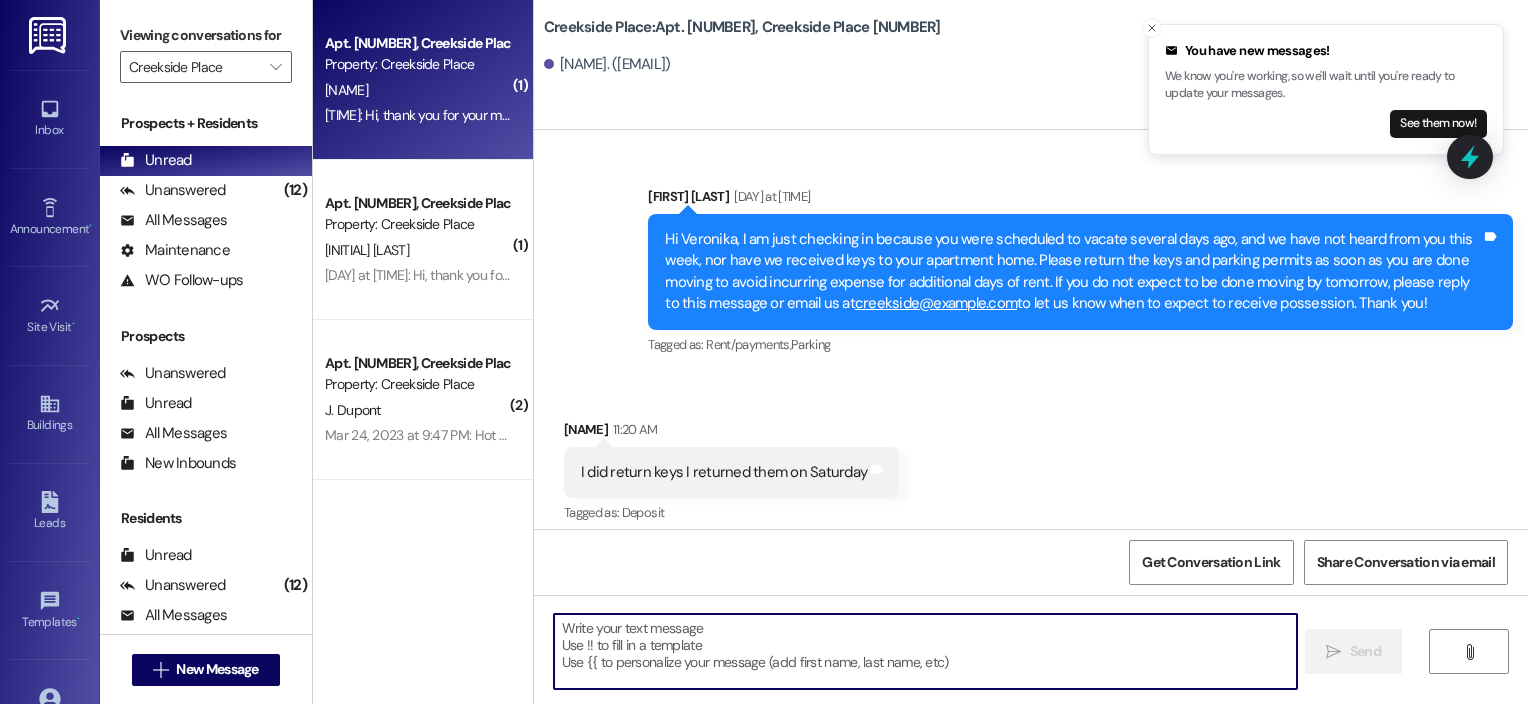 click at bounding box center [926, 651] 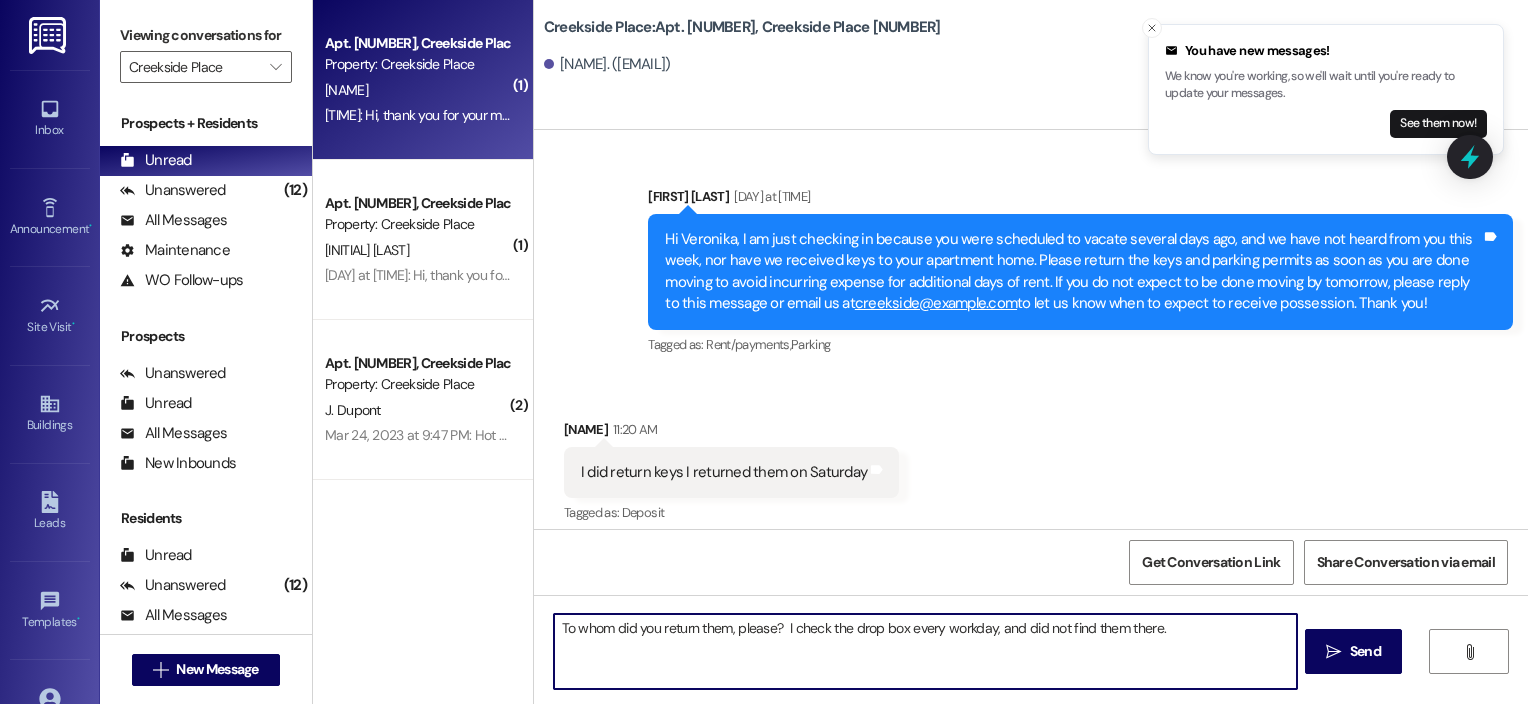 drag, startPoint x: 773, startPoint y: 627, endPoint x: 536, endPoint y: 634, distance: 237.10335 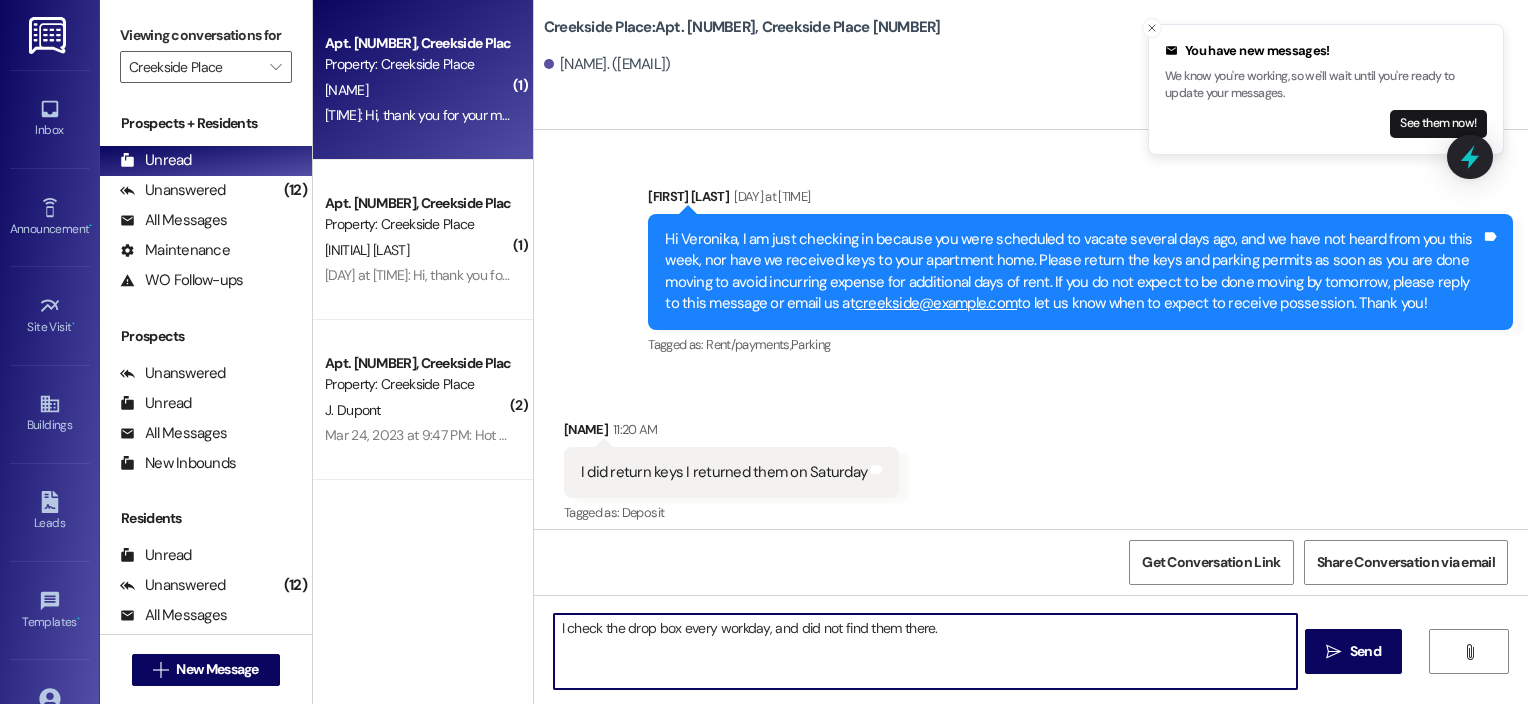 click on "I check the drop box every workday, and did not find them there." at bounding box center (926, 651) 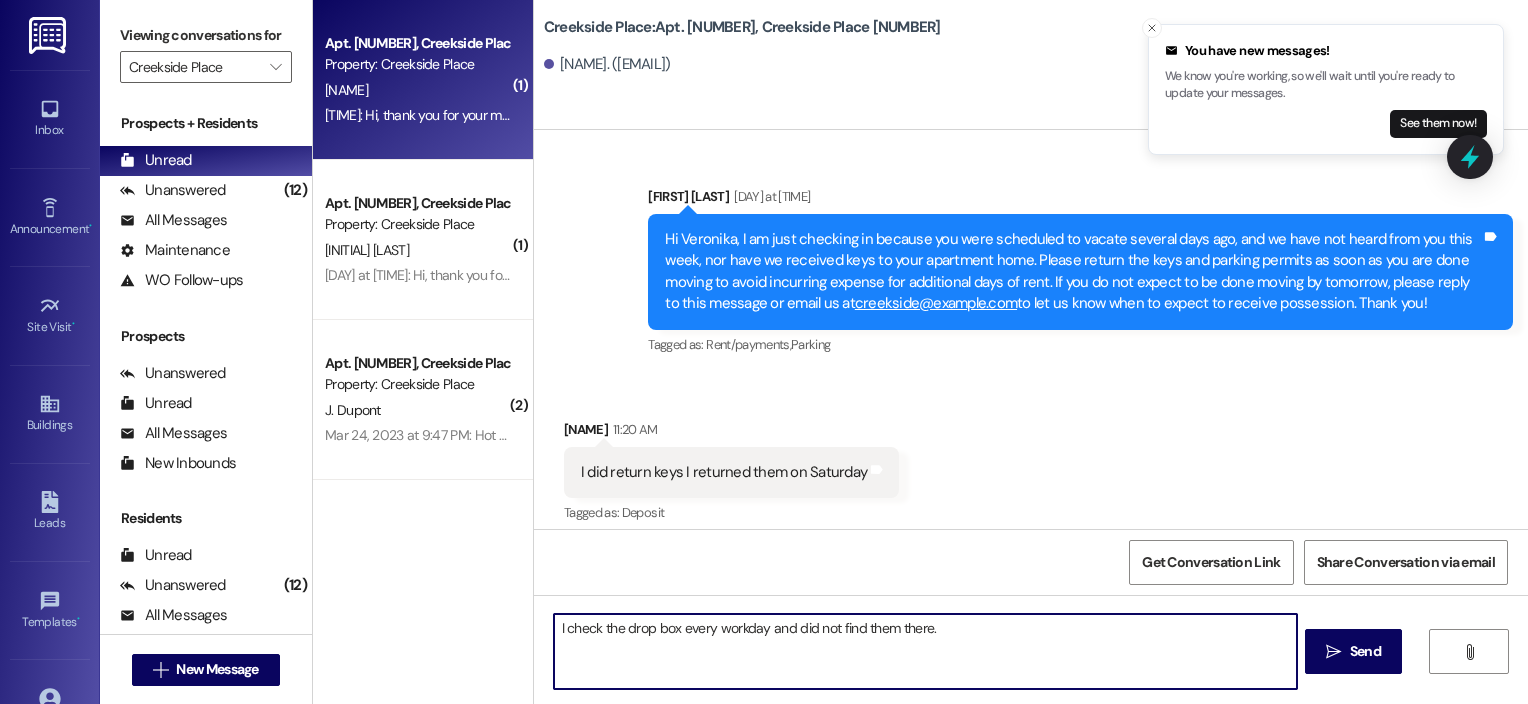 click on "I check the drop box every workday and did not find them there." at bounding box center (926, 651) 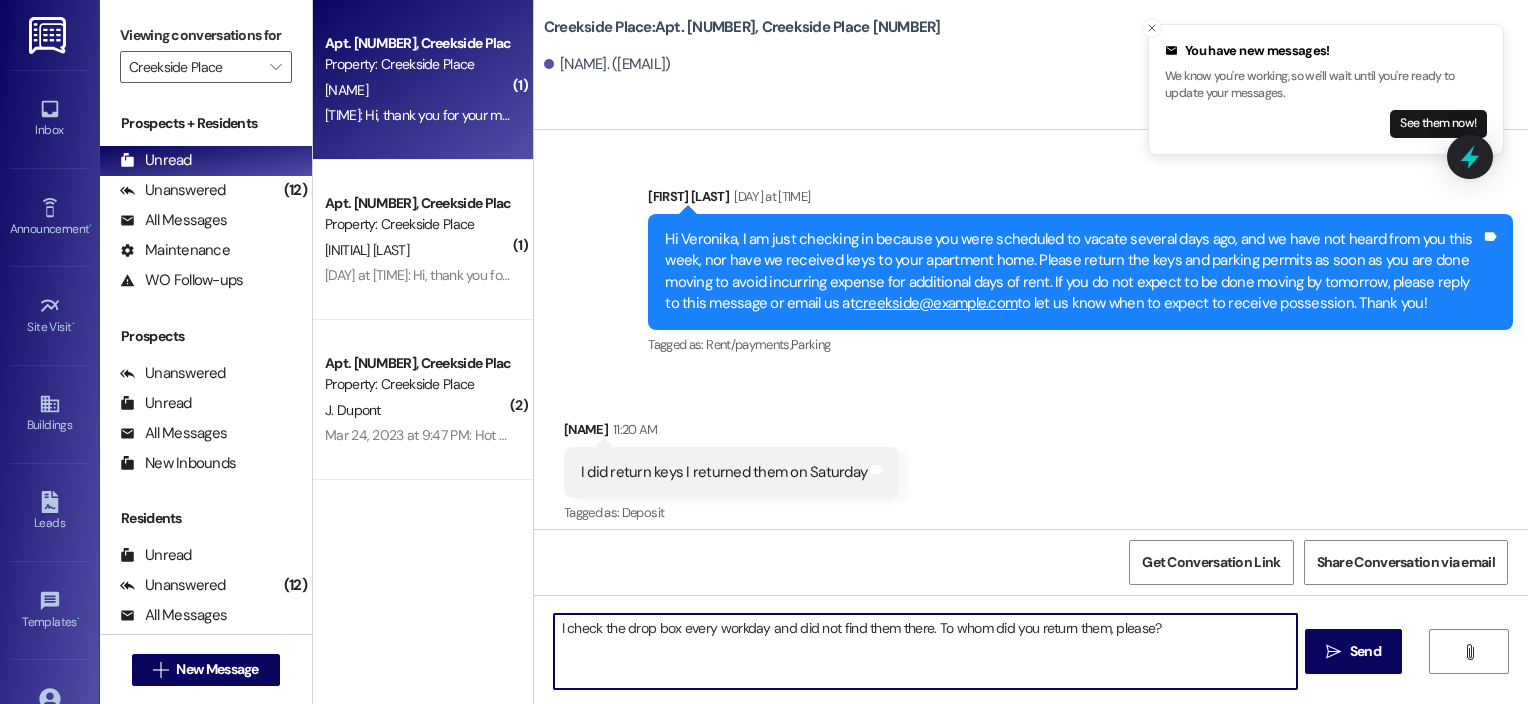 click on "I check the drop box every workday and did not find them there. To whom did you return them, please?" at bounding box center (926, 651) 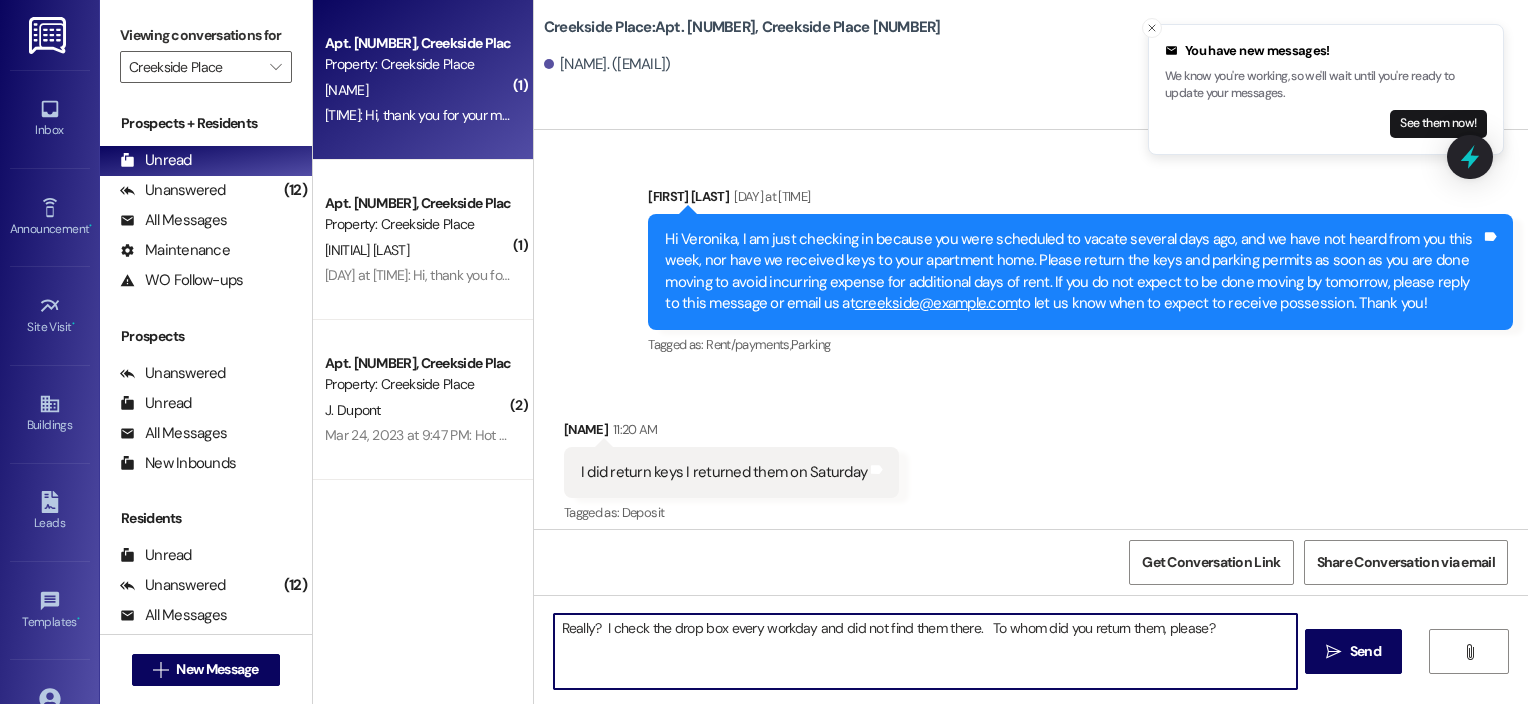 drag, startPoint x: 591, startPoint y: 628, endPoint x: 527, endPoint y: 632, distance: 64.12488 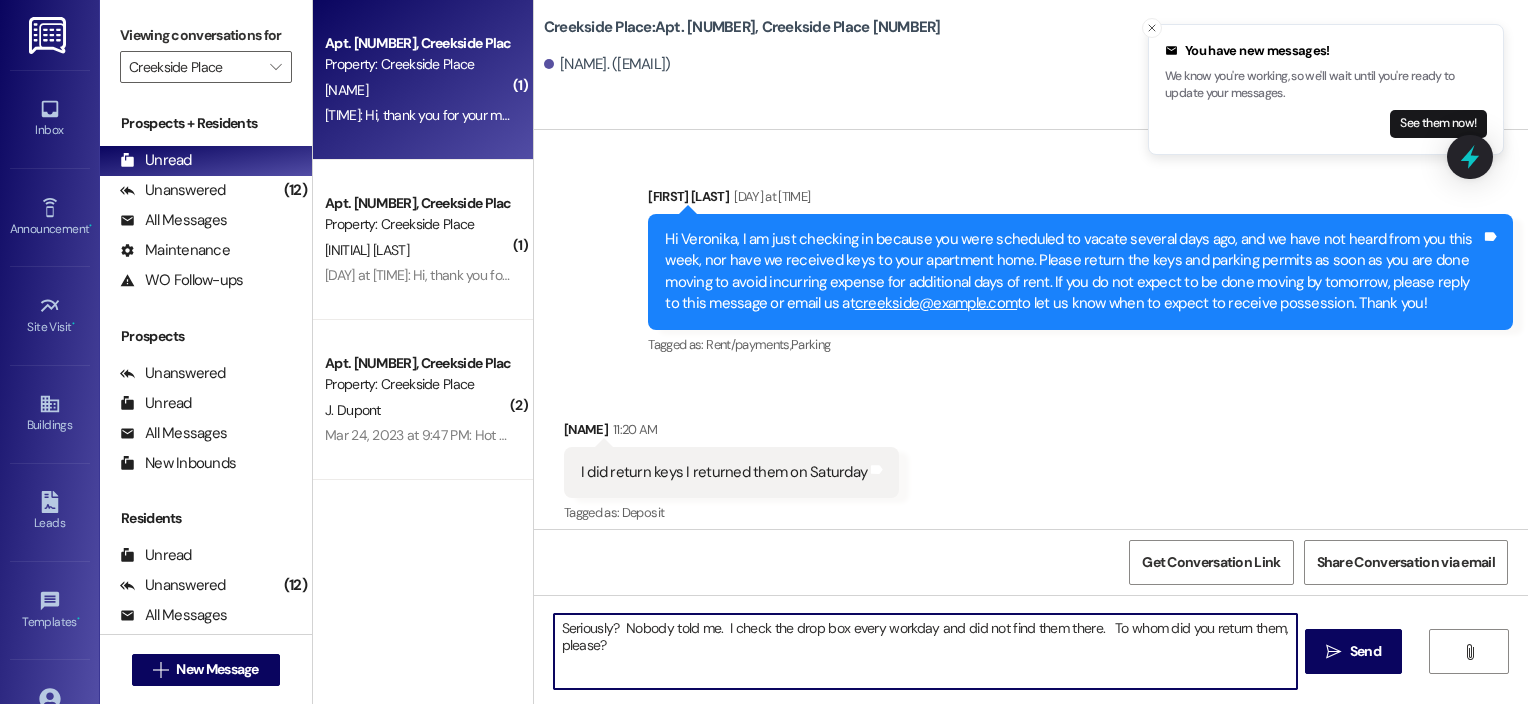 type on "Seriously?  Nobody told me.  I check the drop box every workday and did not find them there.   To whom did you return them, please?" 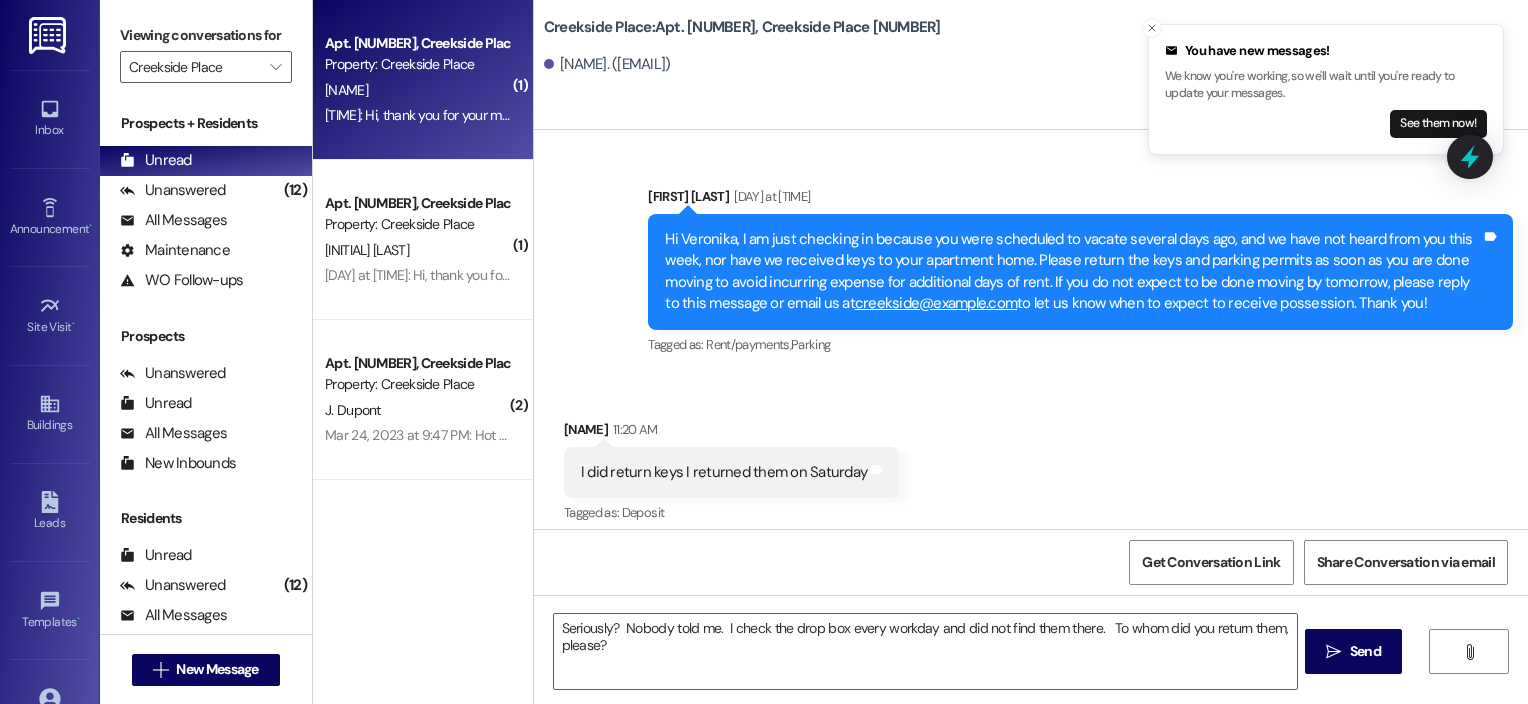click on "Get Conversation Link Share Conversation via email" at bounding box center (1031, 562) 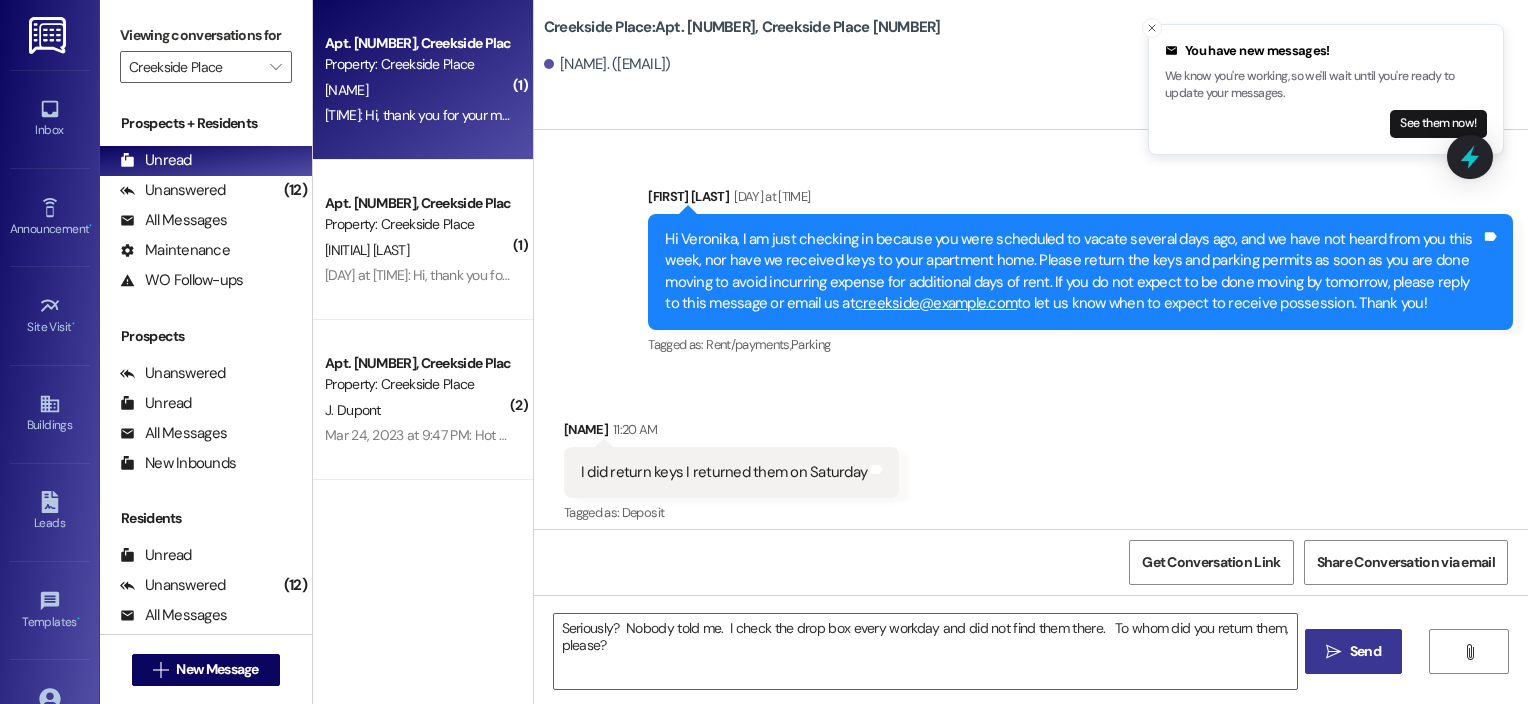 click on "Send" at bounding box center [1365, 651] 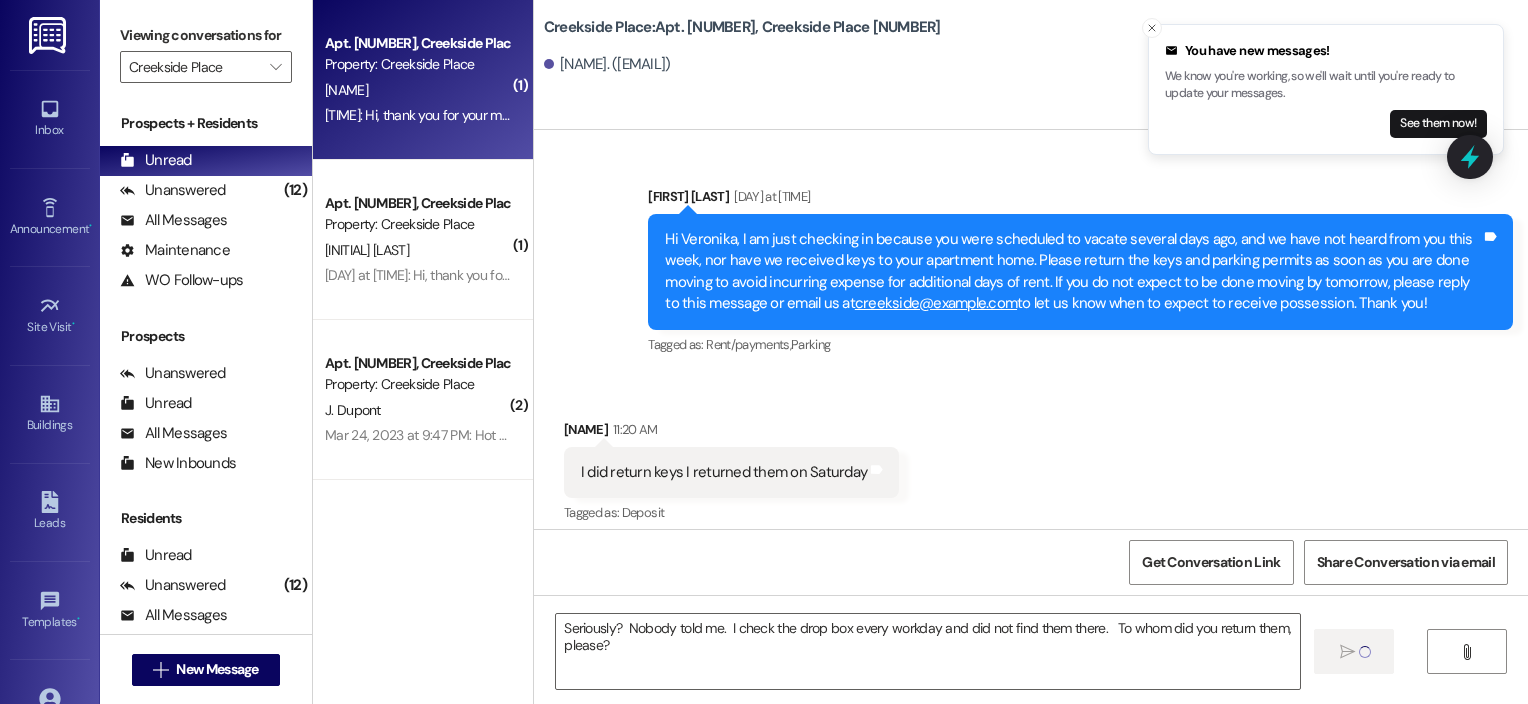 type 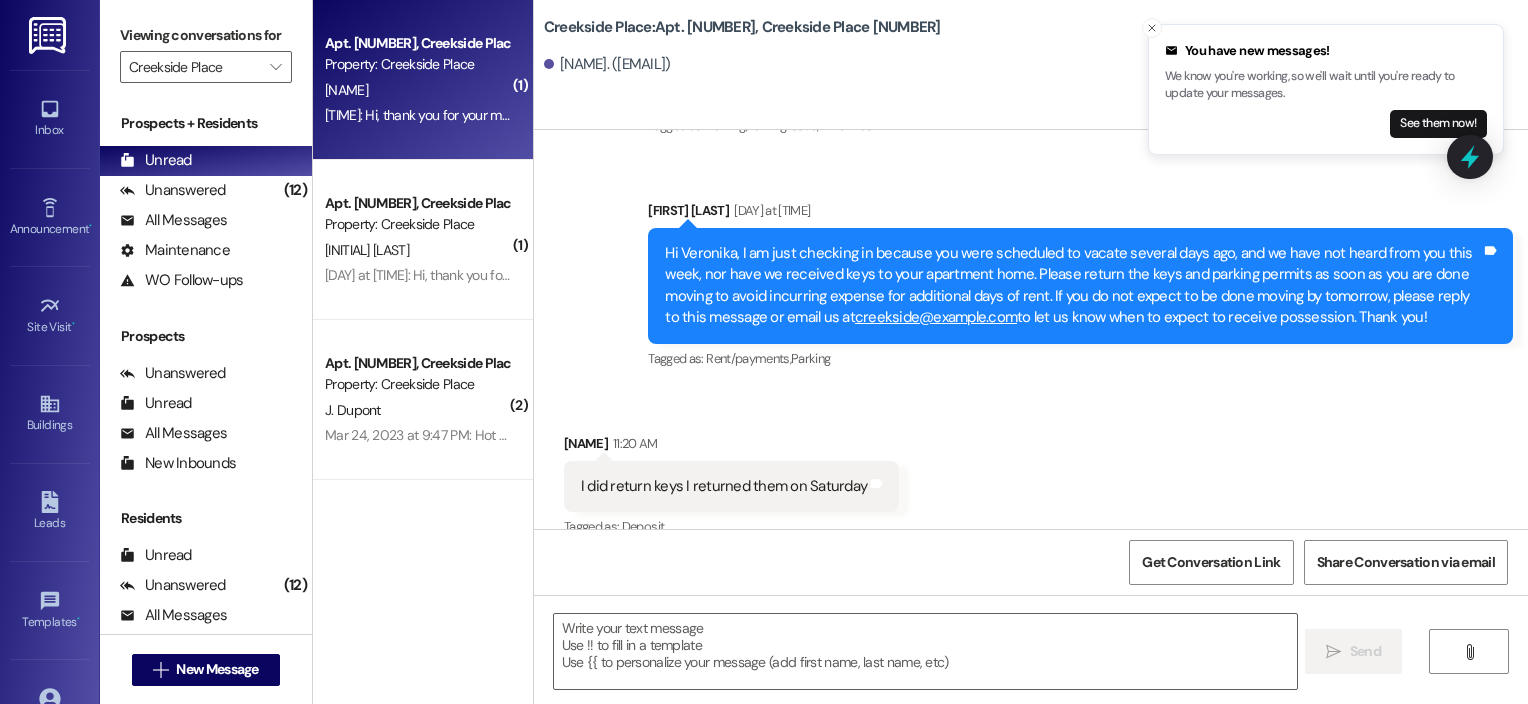 scroll, scrollTop: 72793, scrollLeft: 0, axis: vertical 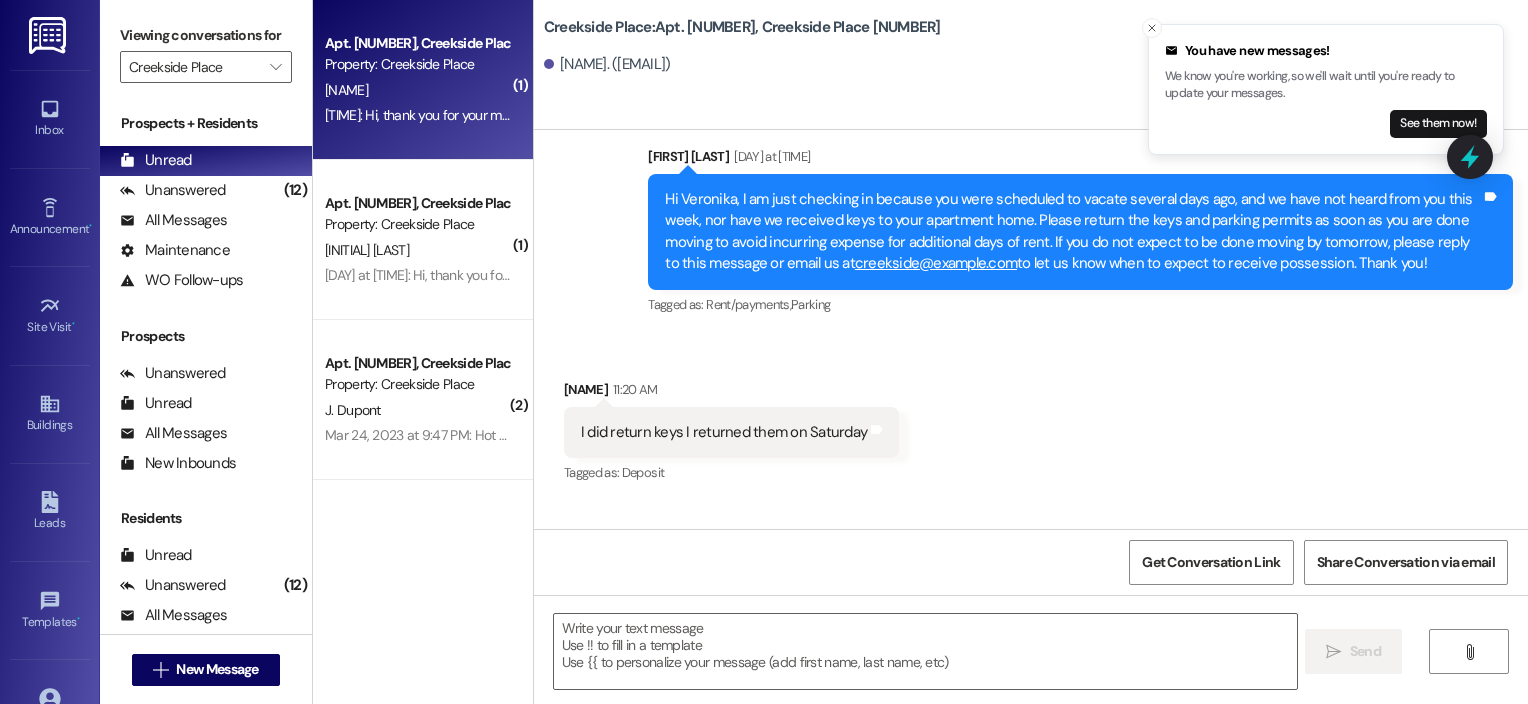 click on "[NAME]" at bounding box center (417, 90) 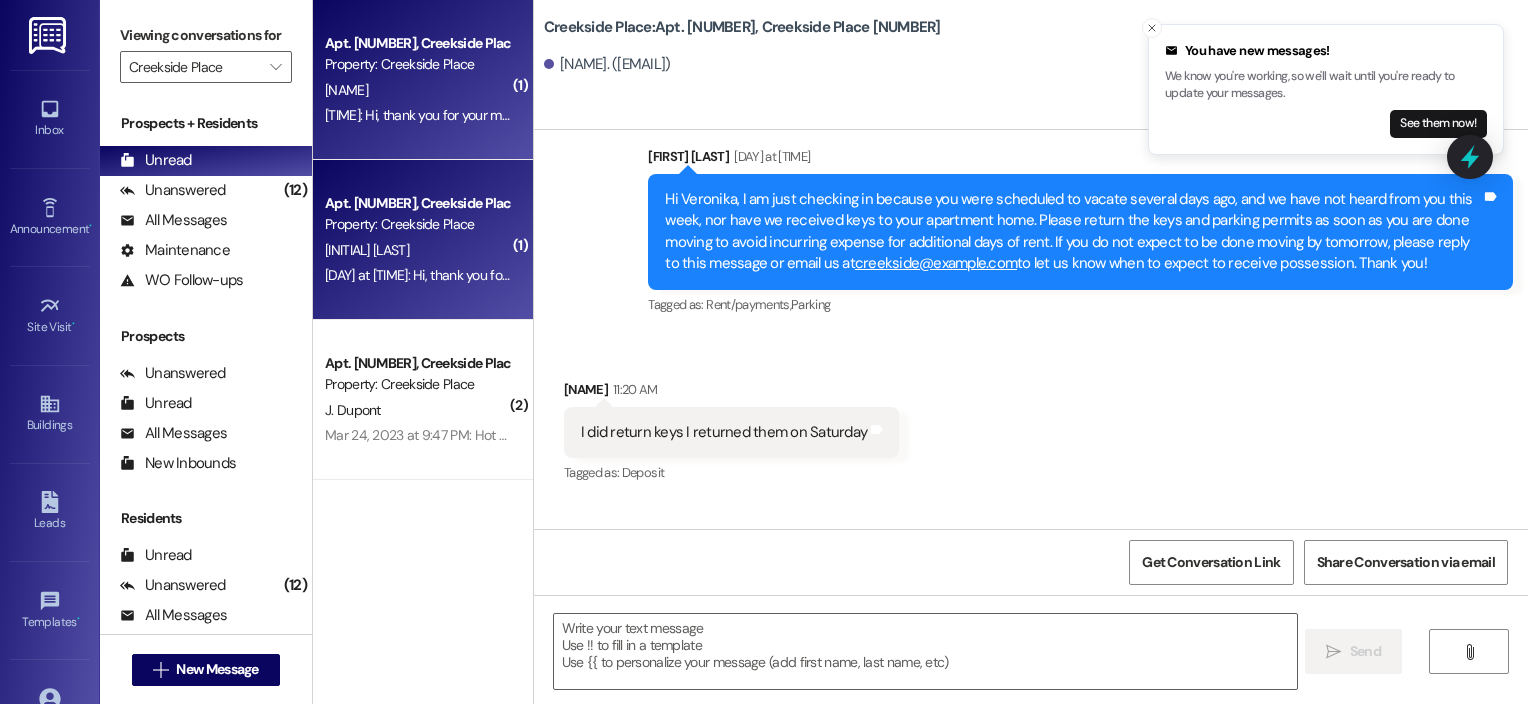 click on "Property: Creekside Place" at bounding box center [417, 224] 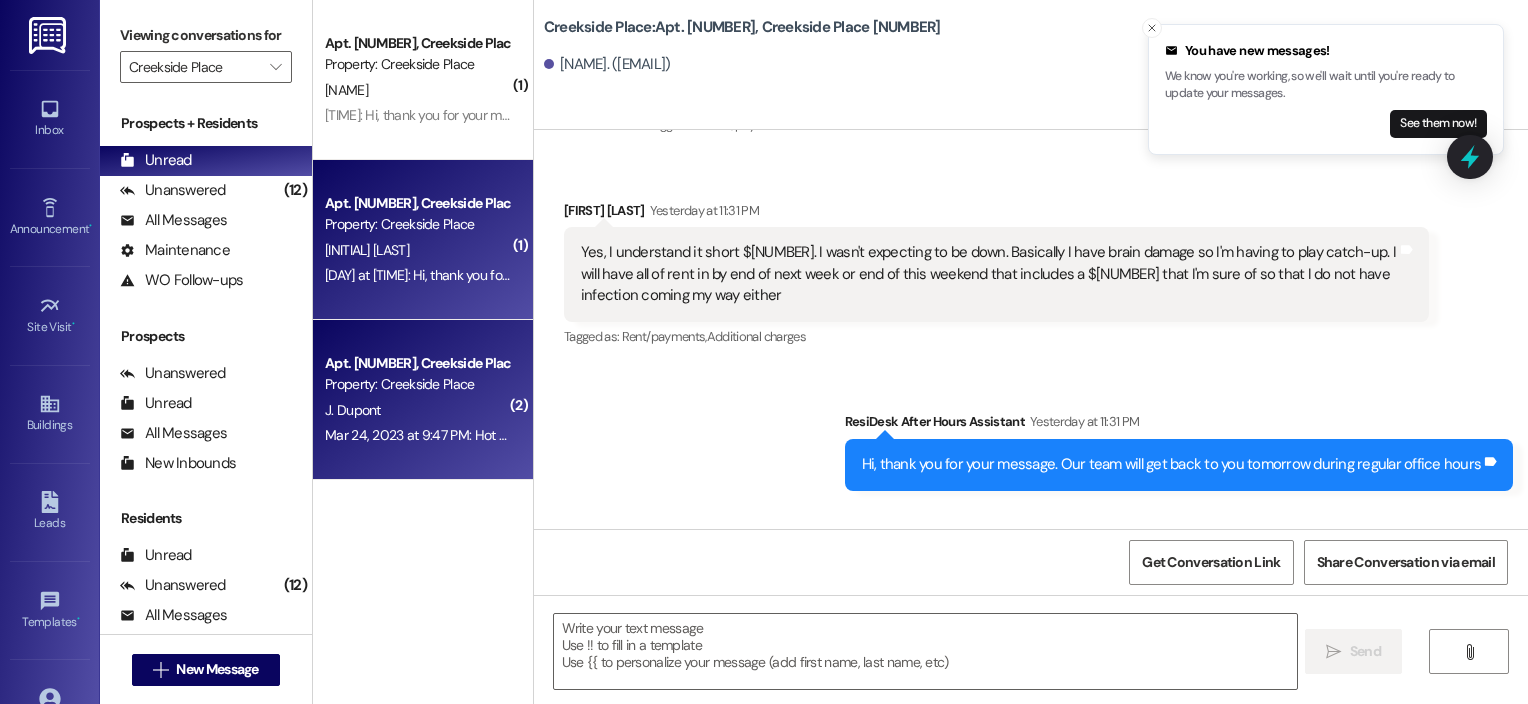 click on "Property: Creekside Place" at bounding box center (417, 384) 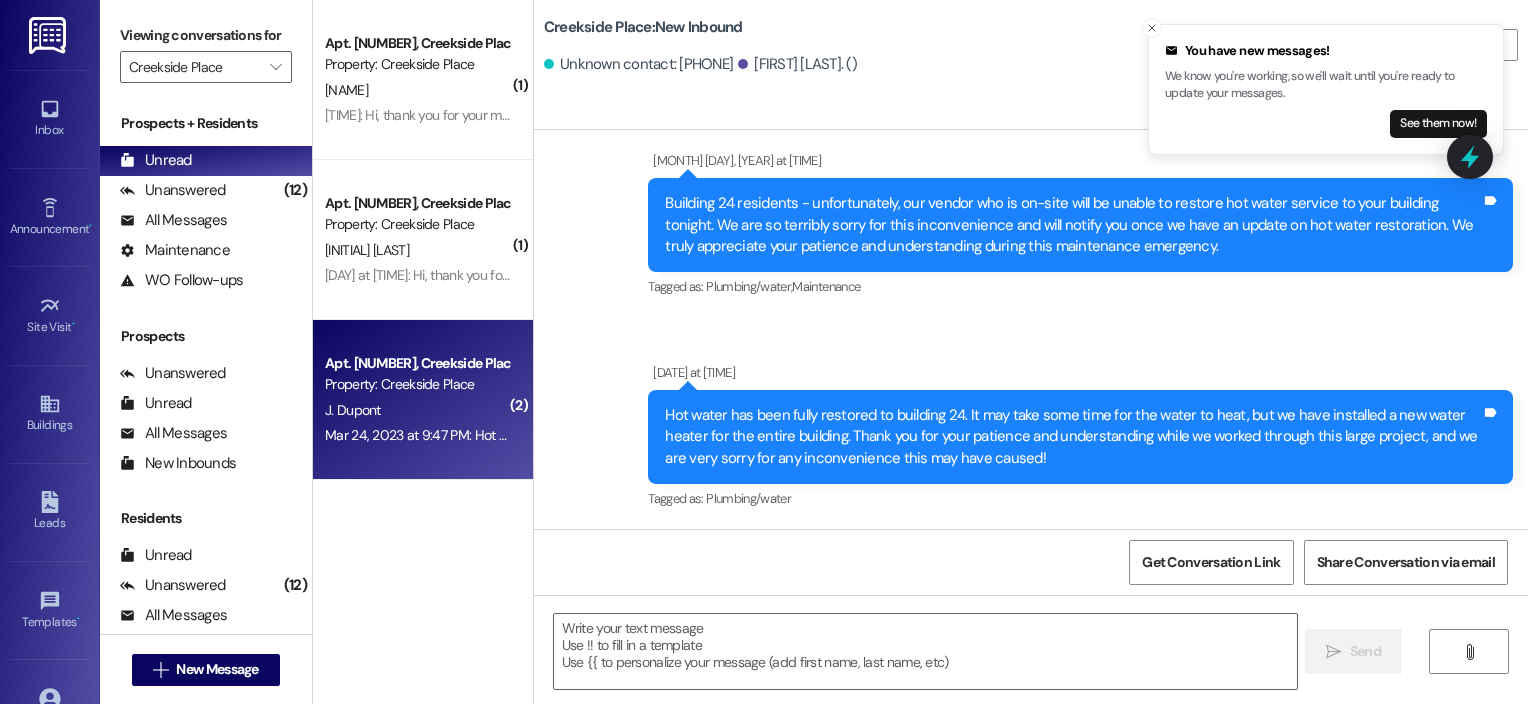 scroll, scrollTop: 1508, scrollLeft: 0, axis: vertical 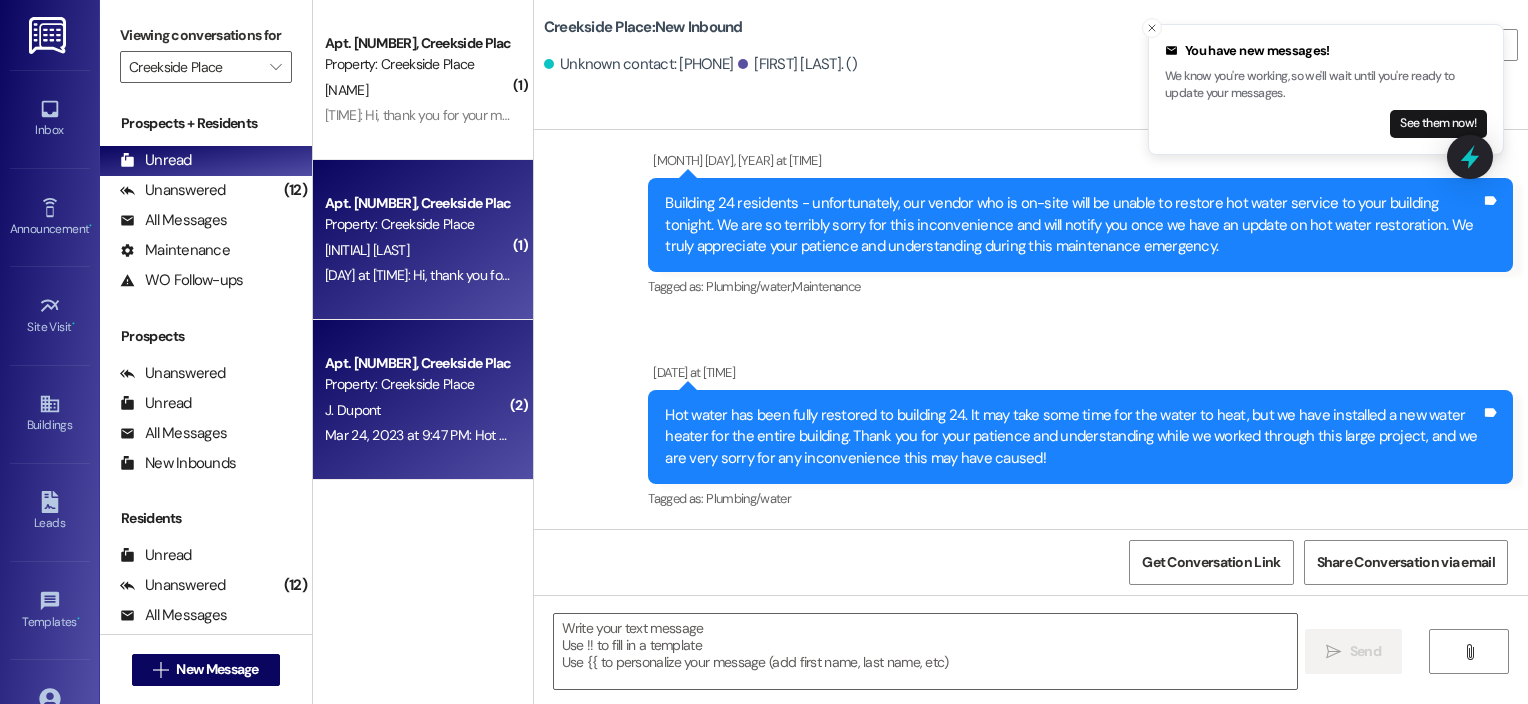 click on "[DAY] at [TIME]: Hi, thank you for your message. Our team will get back to you tomorrow during regular office hours [DAY] at [TIME]: Hi, thank you for your message. Our team will get back to you tomorrow during regular office hours" at bounding box center [653, 275] 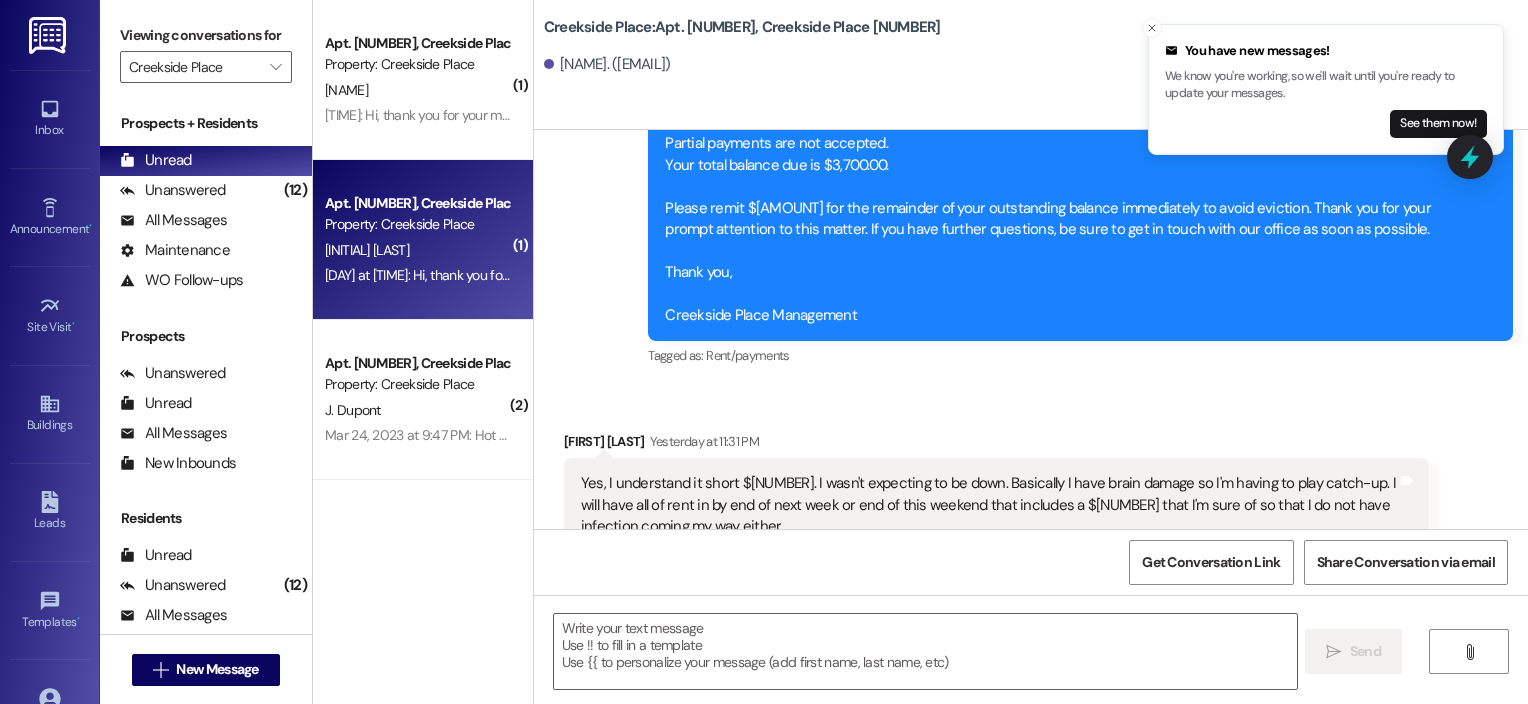 scroll, scrollTop: 19609, scrollLeft: 0, axis: vertical 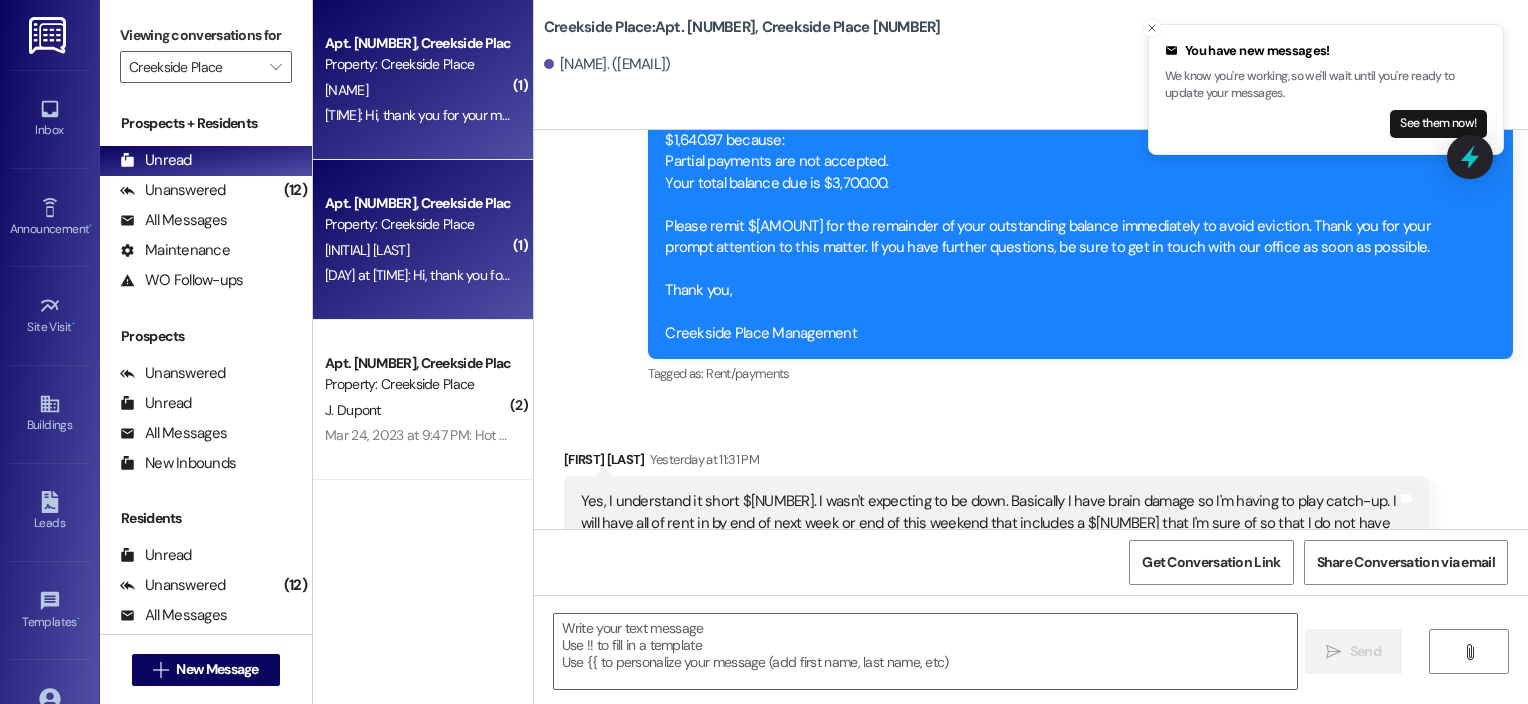 click on "[TIME]: Hi, thank you for your message. Our team will get back to you tomorrow during regular office hours [TIME]: Hi, thank you for your message. Our team will get back to you tomorrow during regular office hours" at bounding box center [417, 115] 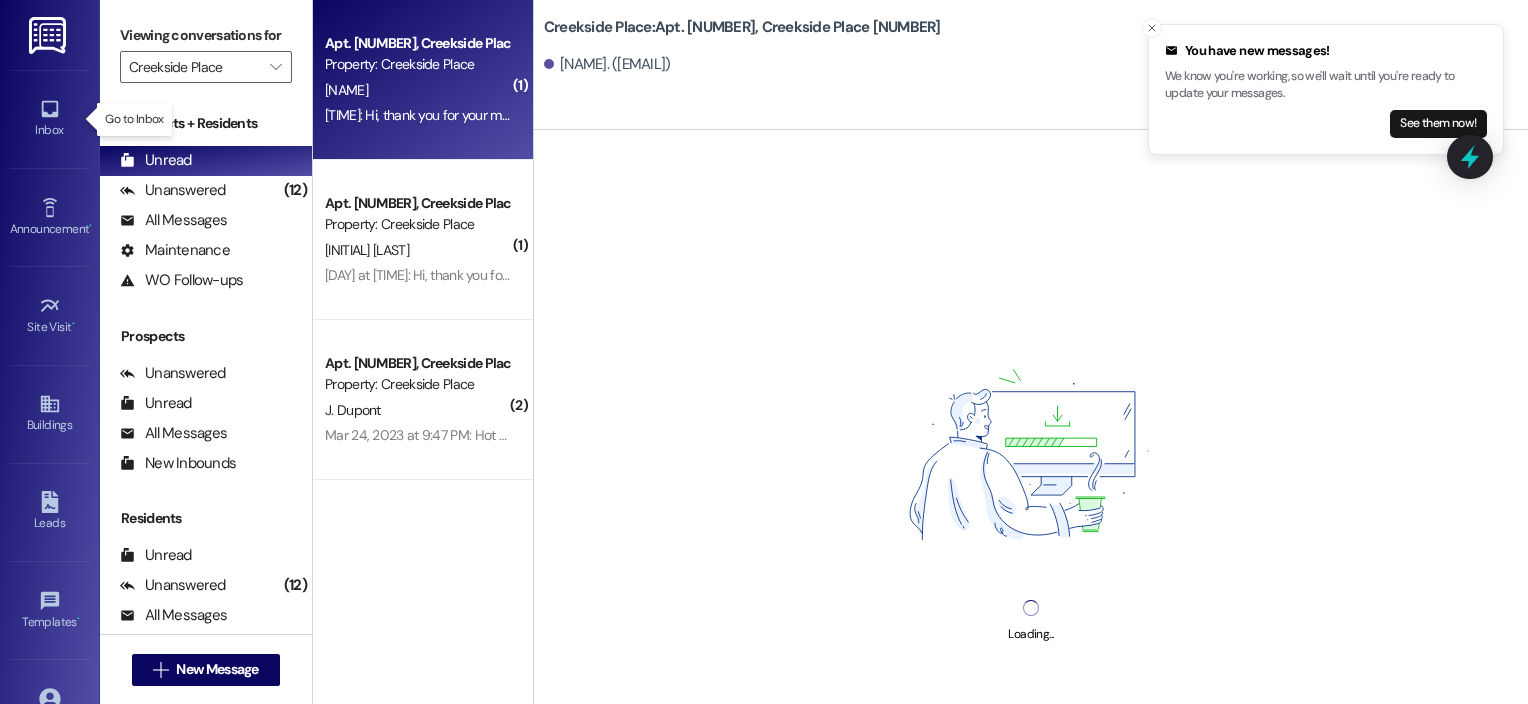 click 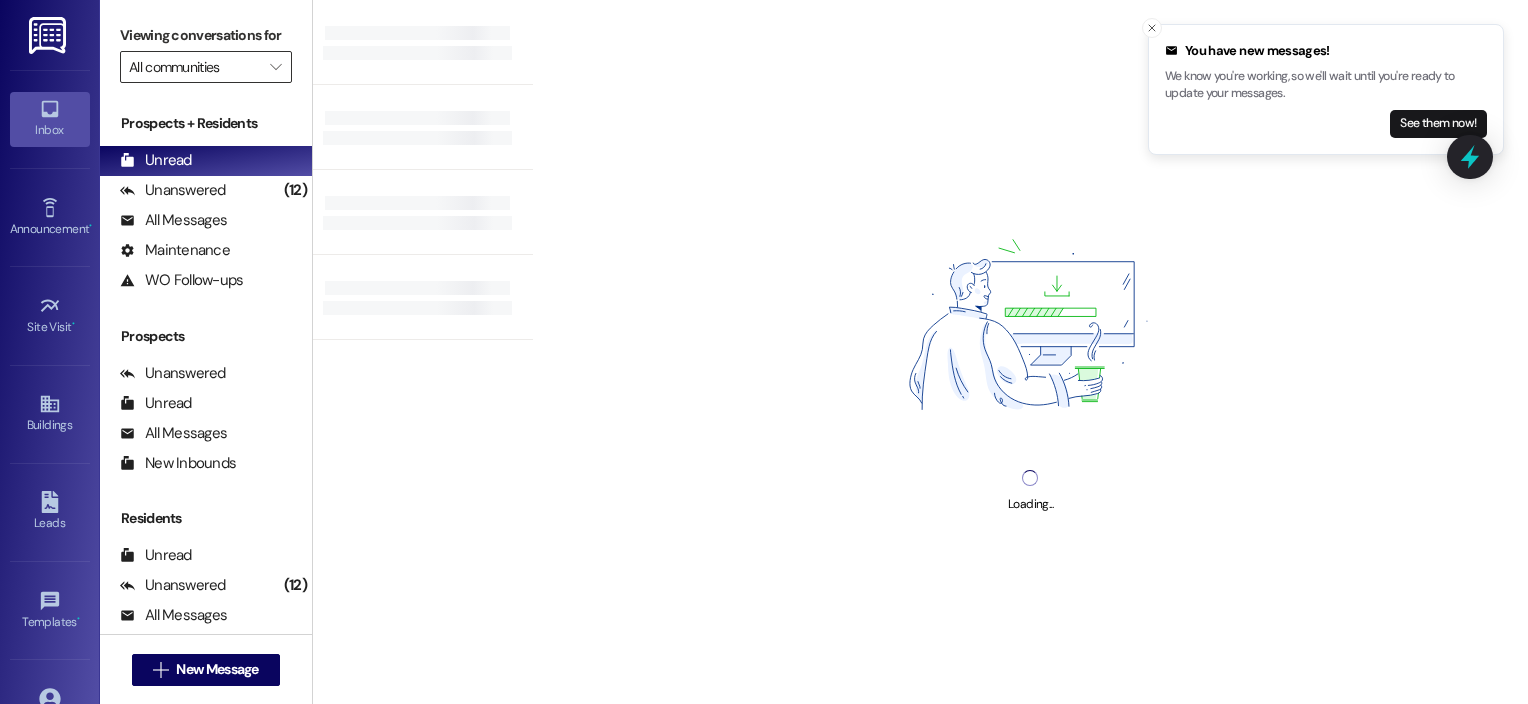click on "All communities" at bounding box center (194, 67) 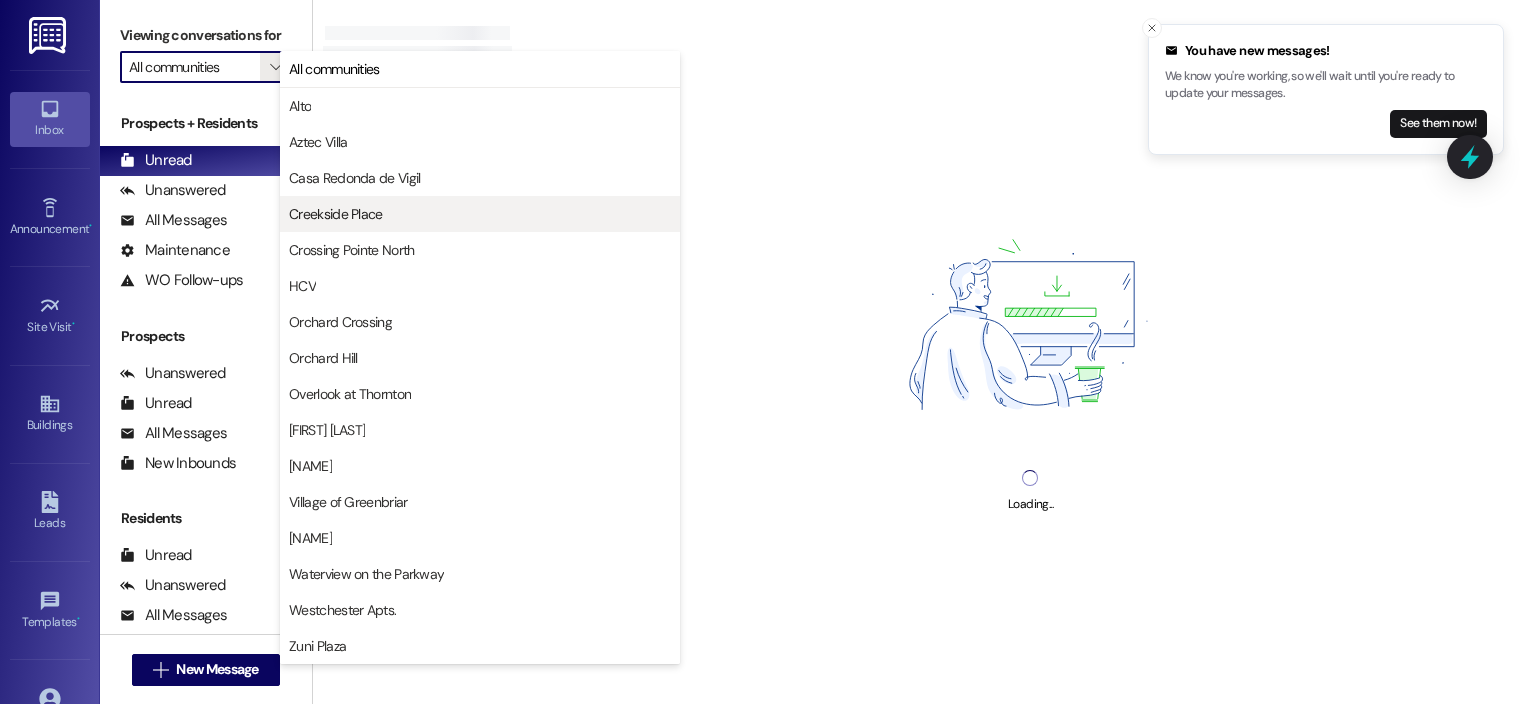 click on "Creekside Place" at bounding box center (336, 214) 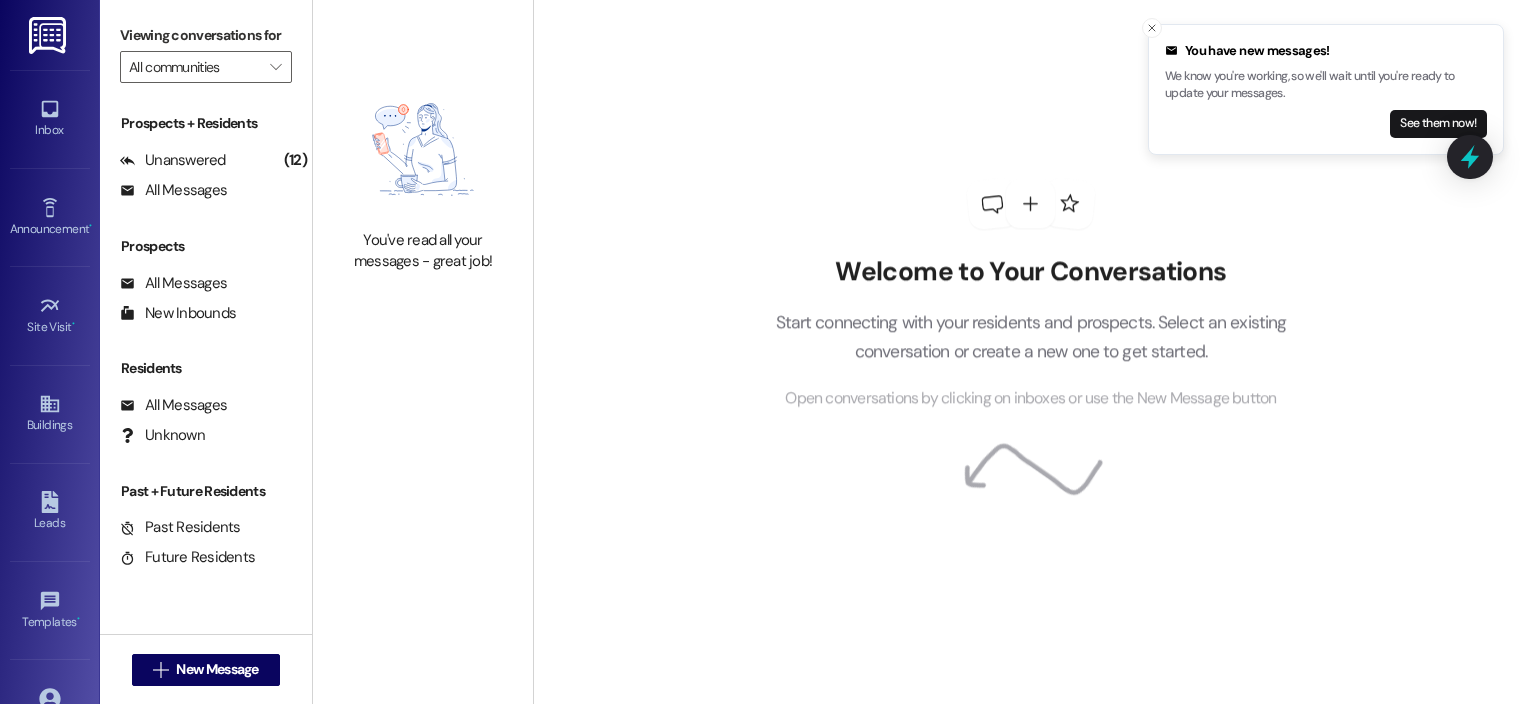 type on "Creekside Place" 